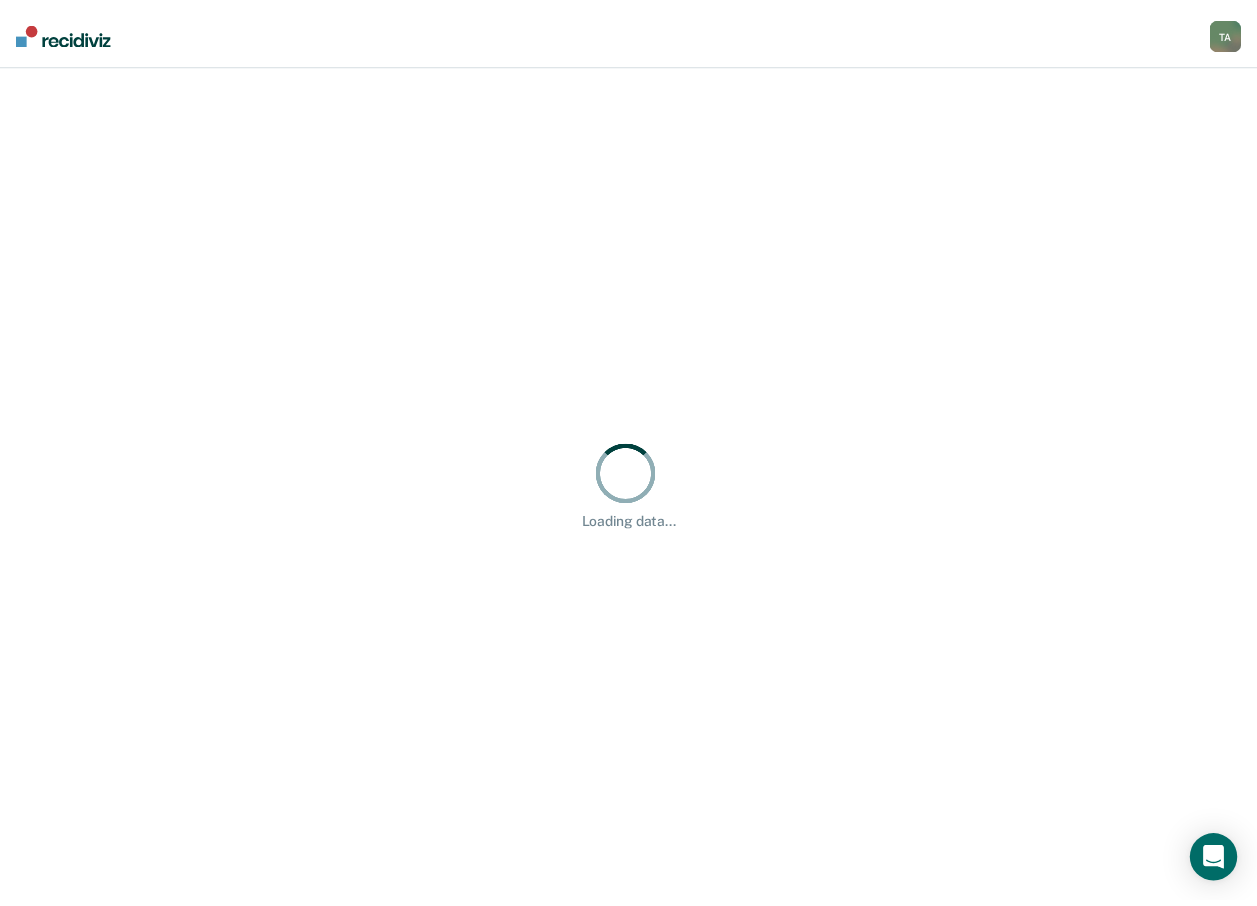 scroll, scrollTop: 0, scrollLeft: 0, axis: both 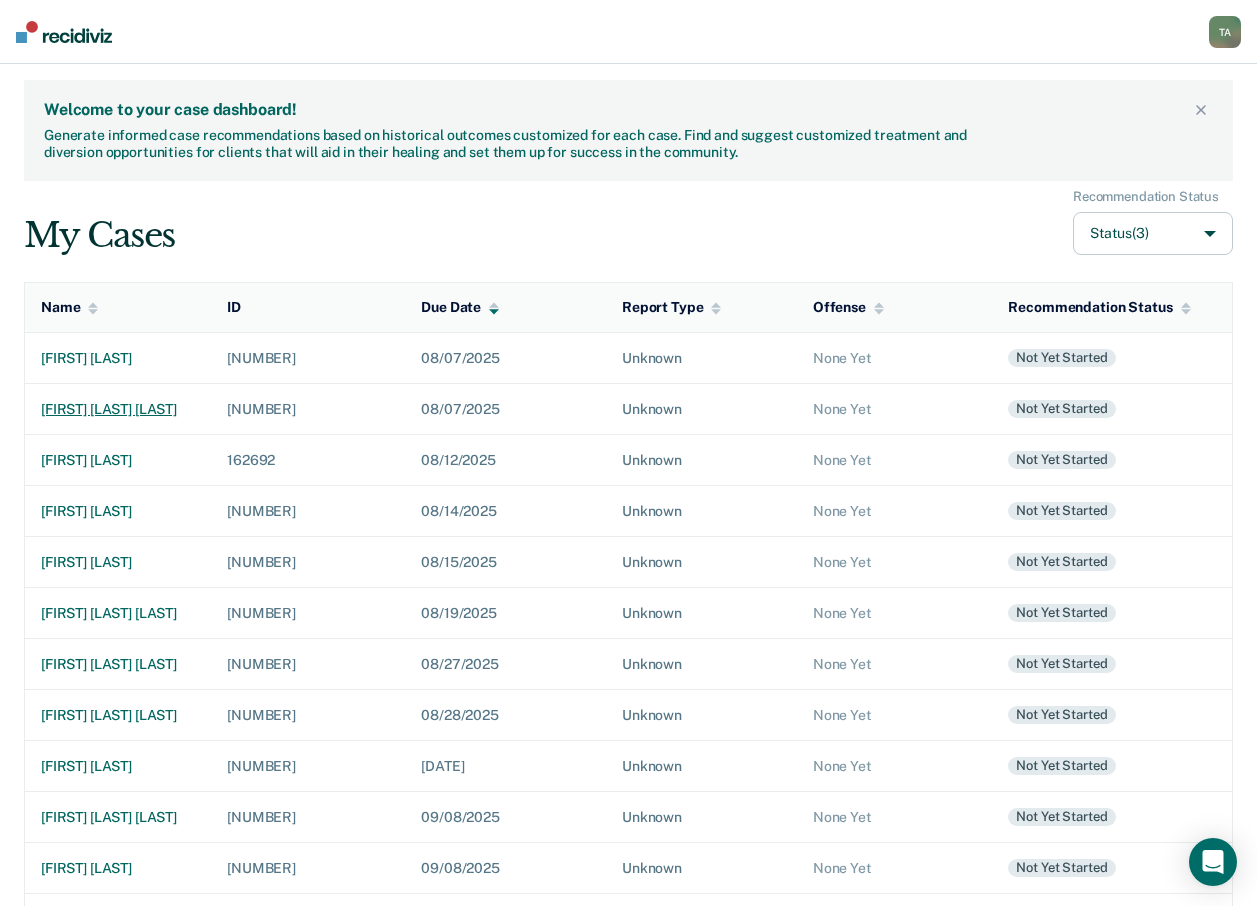 click on "[FIRST] [LAST] [LAST]" at bounding box center (118, 409) 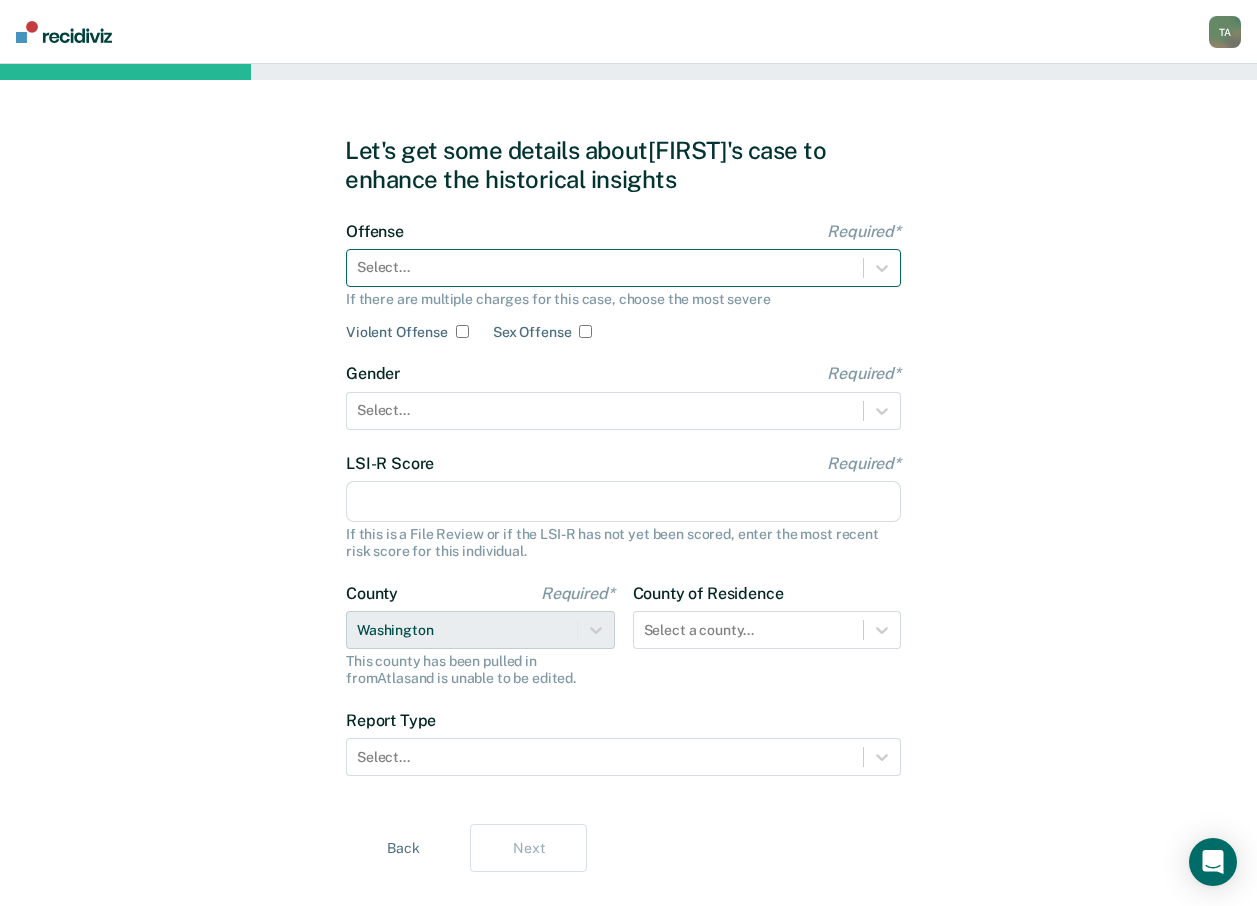 drag, startPoint x: 702, startPoint y: 299, endPoint x: 713, endPoint y: 273, distance: 28.231188 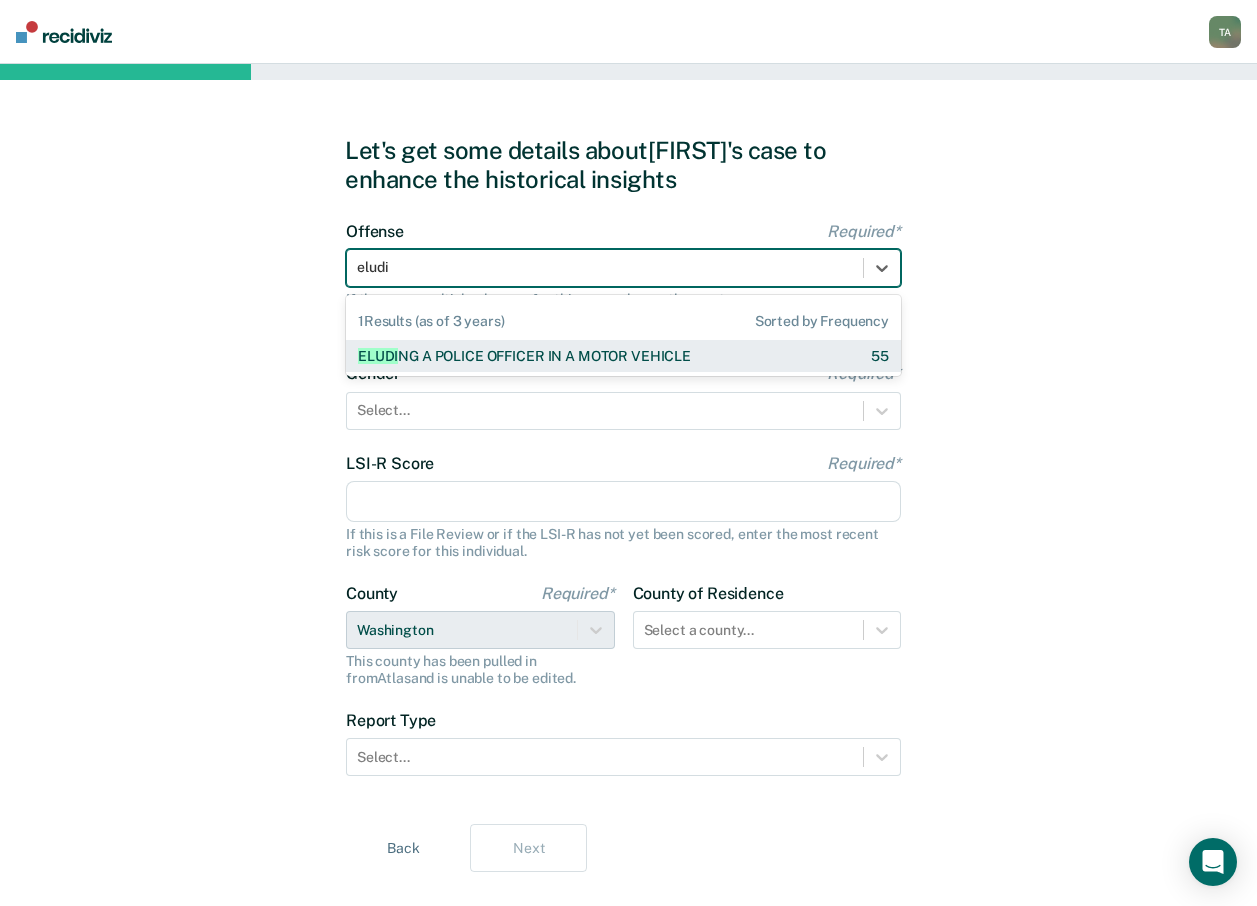 type on "eludin" 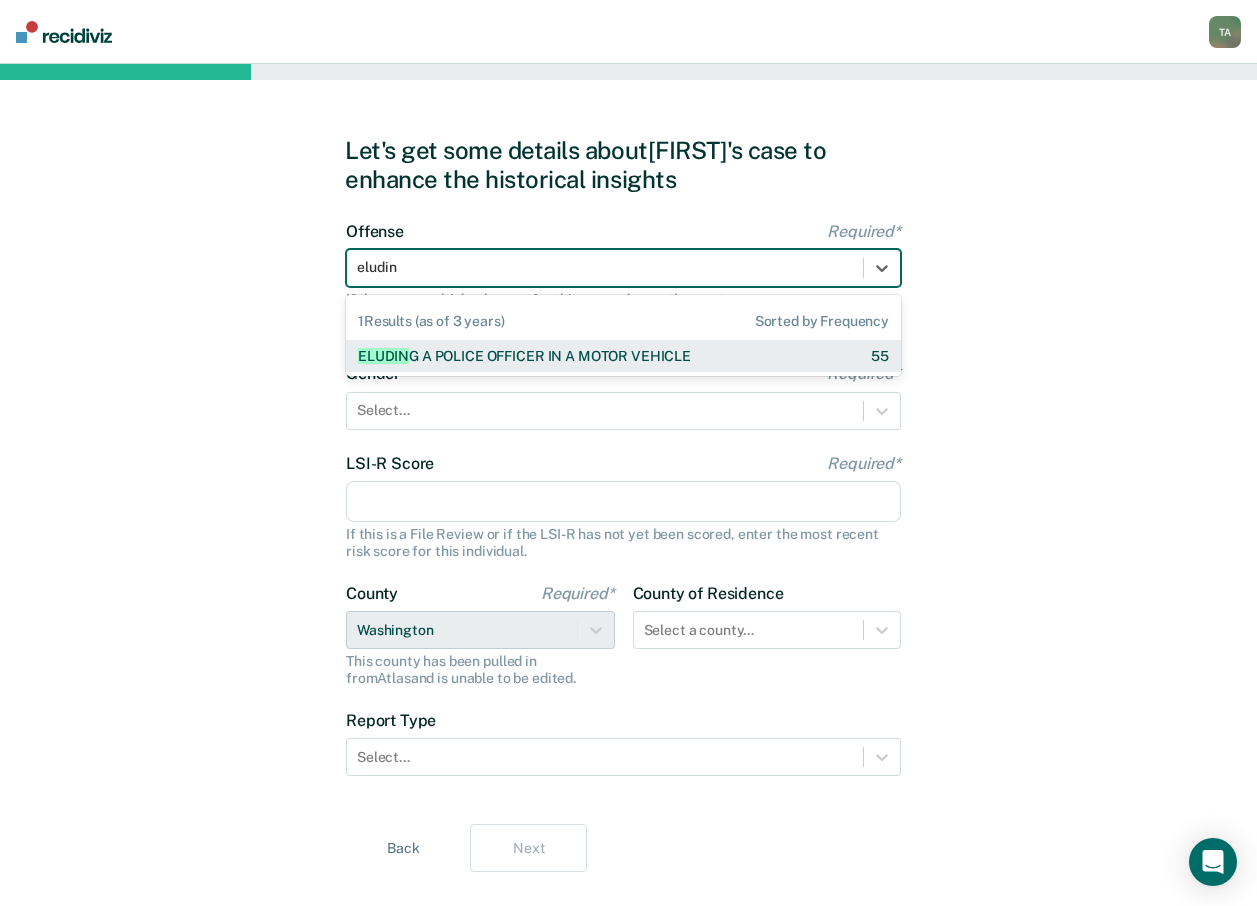 click on "ELUDIN G A POLICE OFFICER IN A MOTOR VEHICLE" at bounding box center [524, 356] 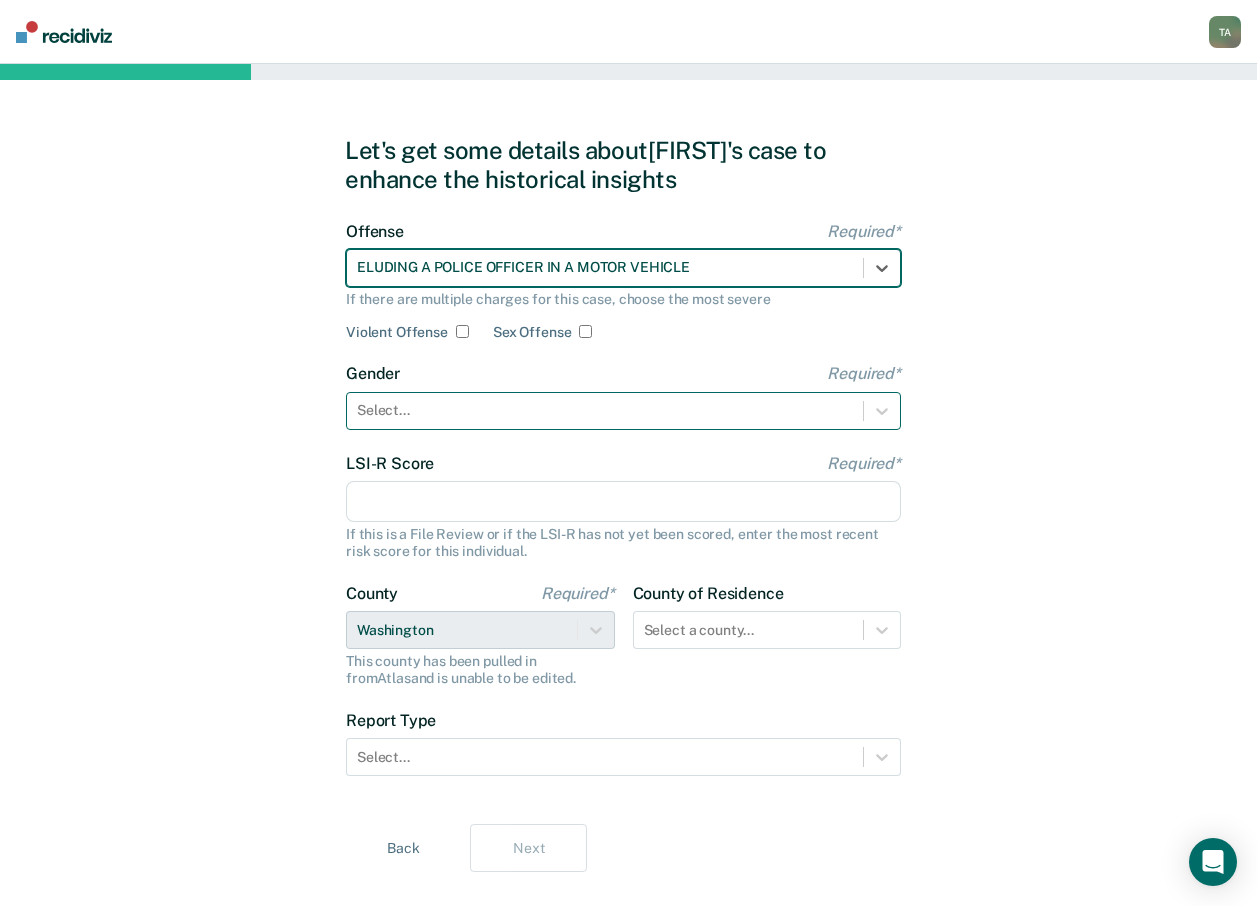 click at bounding box center [605, 410] 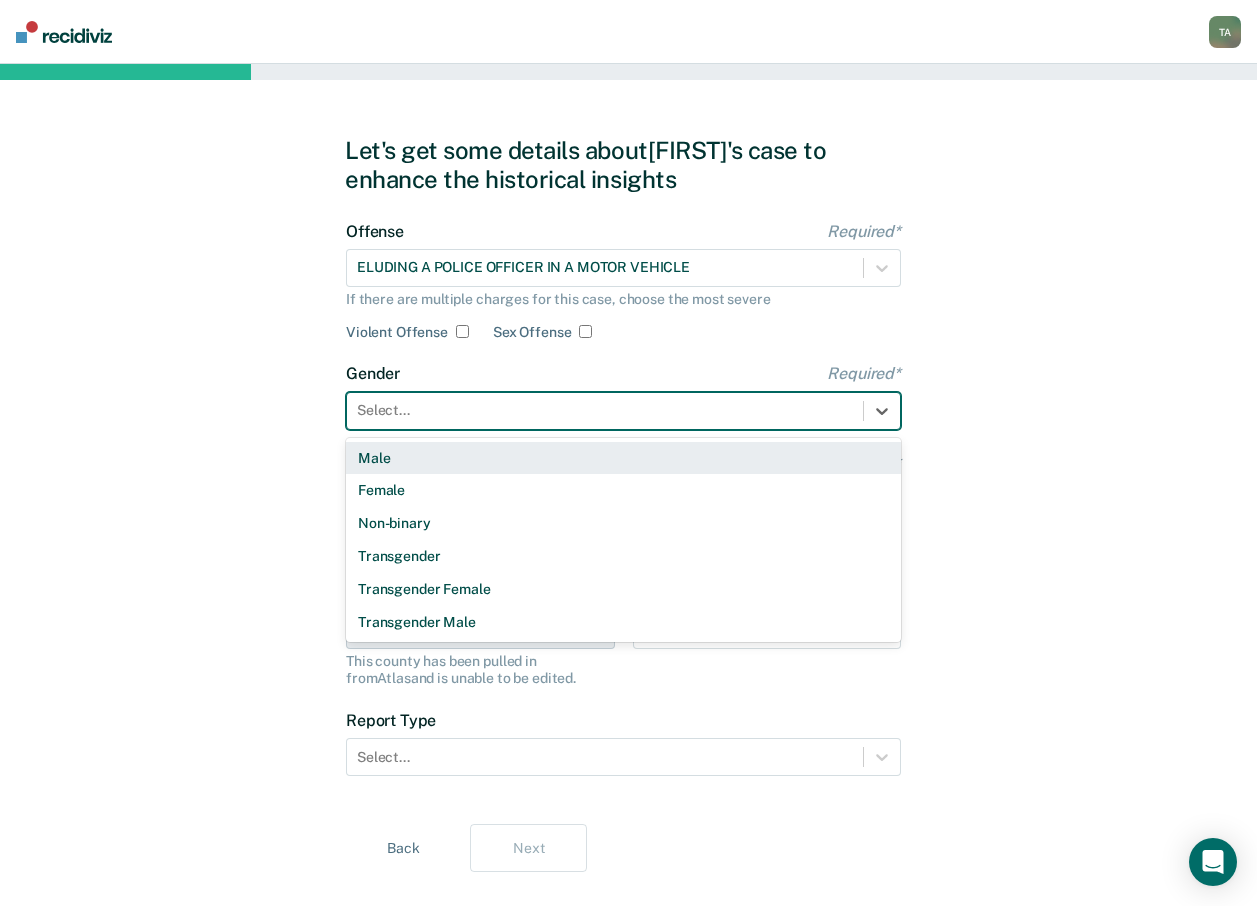 click on "Male" at bounding box center [623, 458] 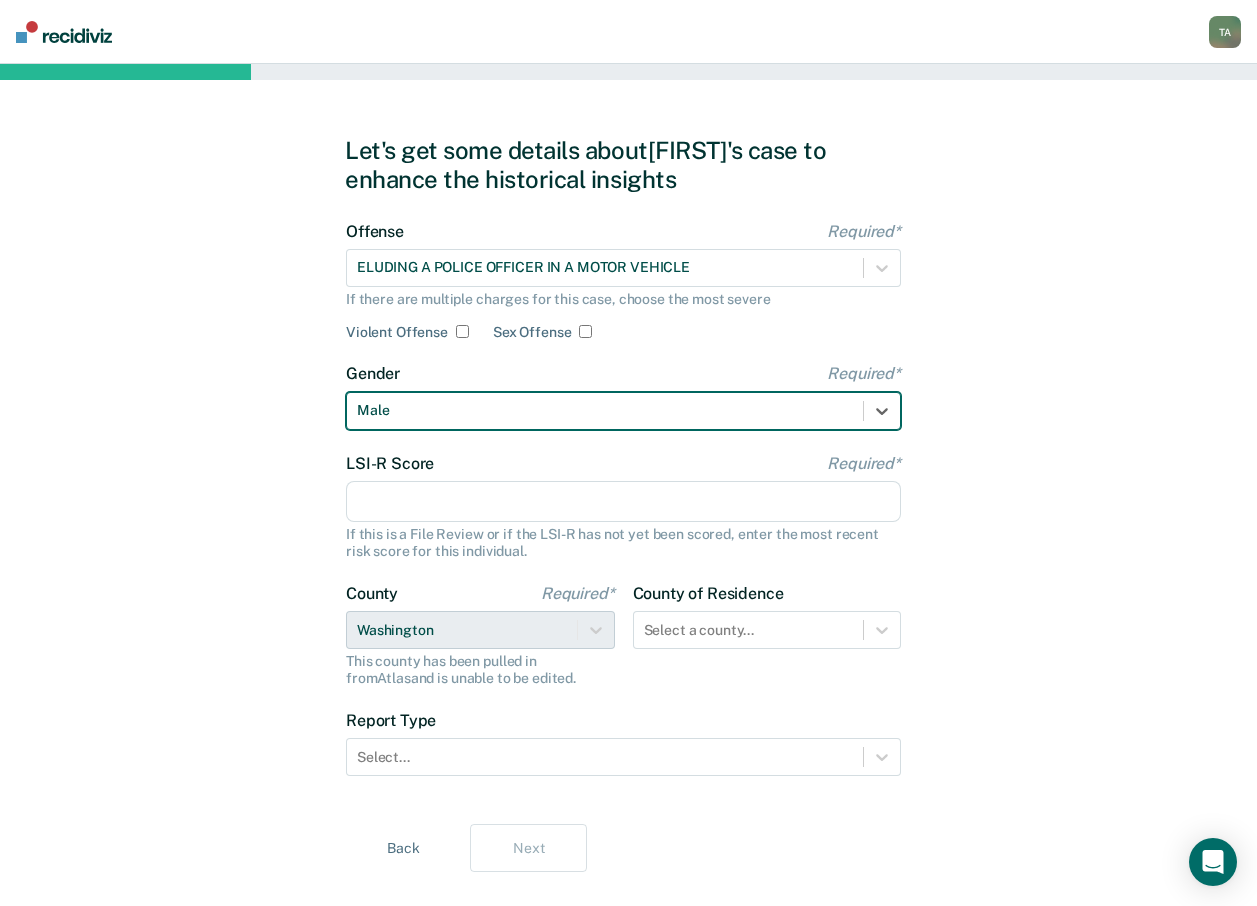 click on "LSI-R Score  Required*" at bounding box center (623, 502) 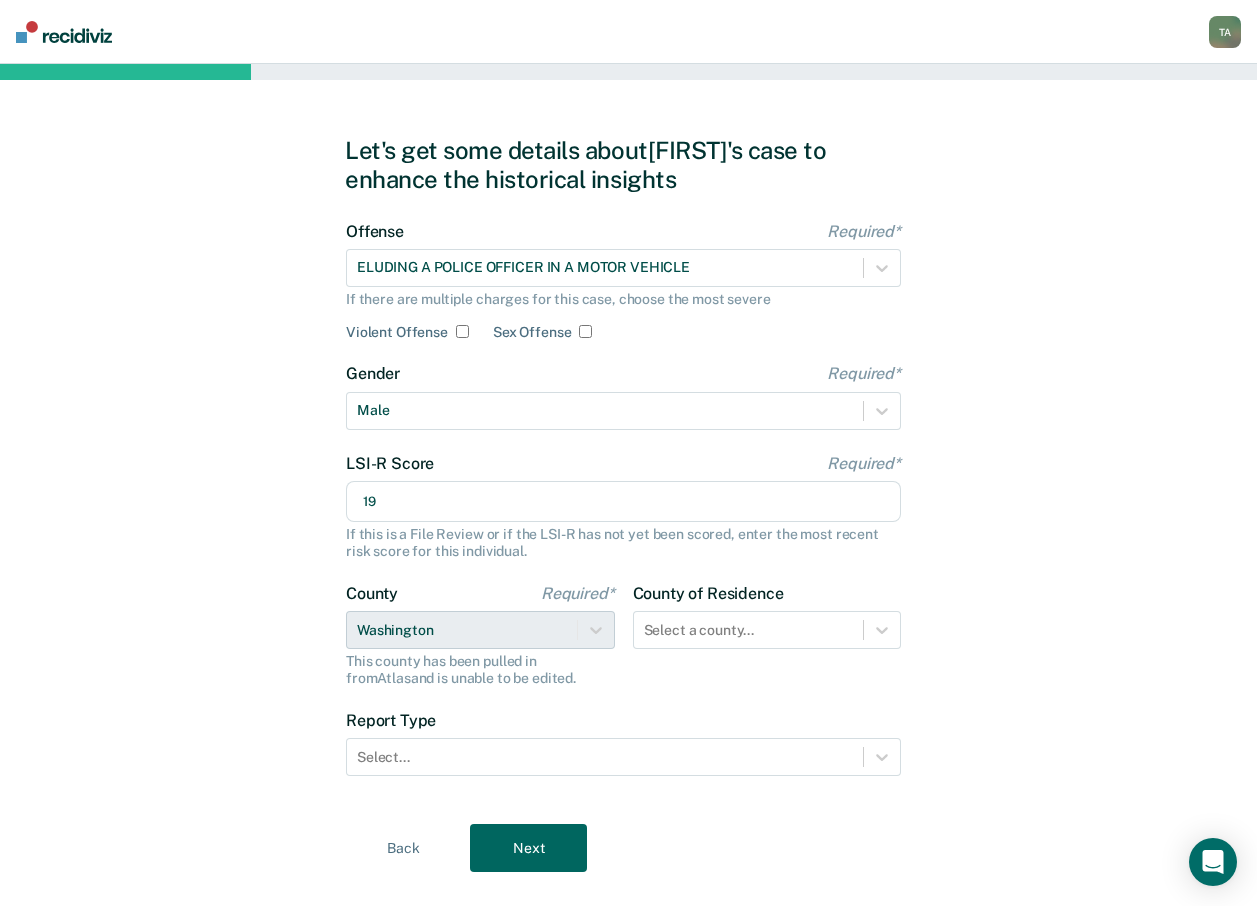 type on "19" 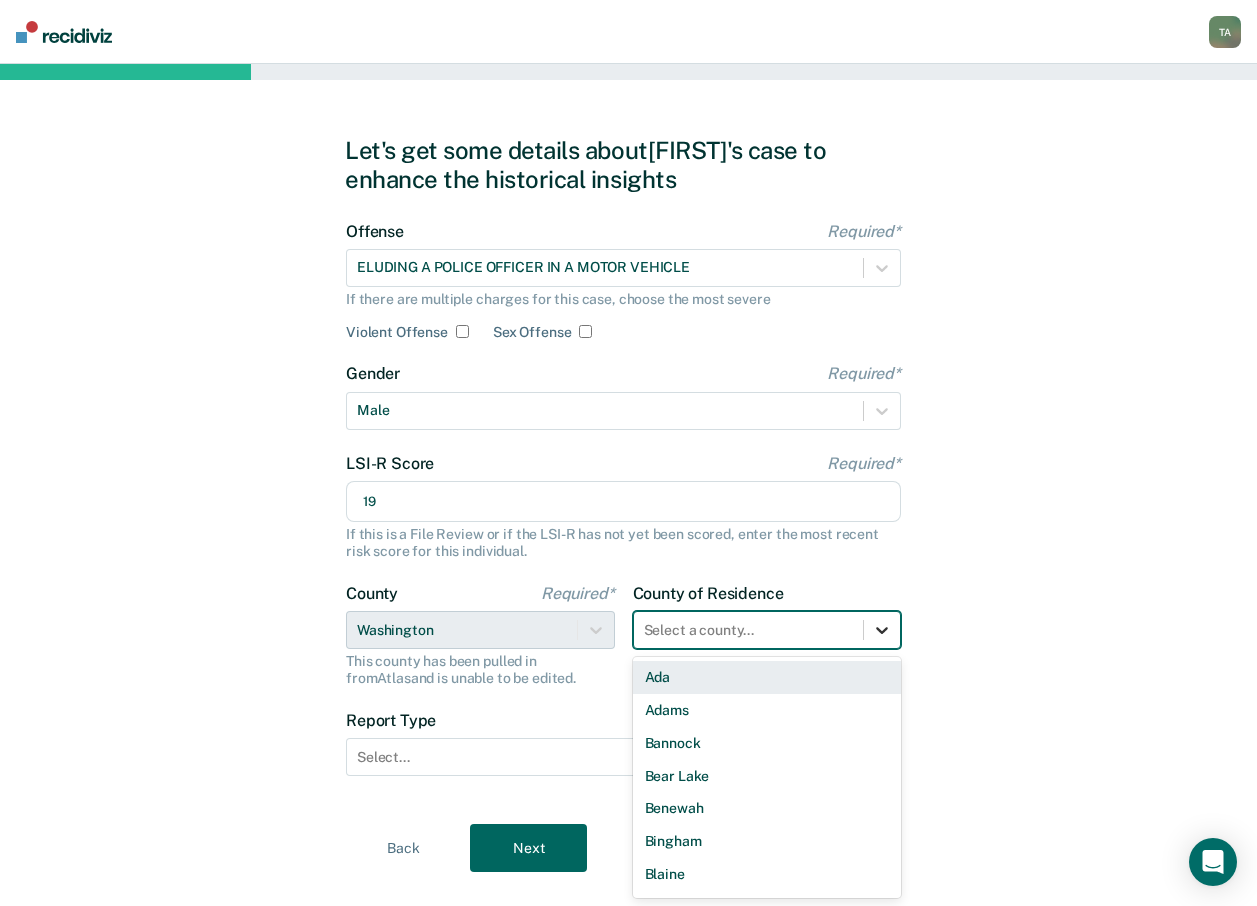 click on "[NUMBER] [NUMBER] {M}{3}" at bounding box center [767, 630] 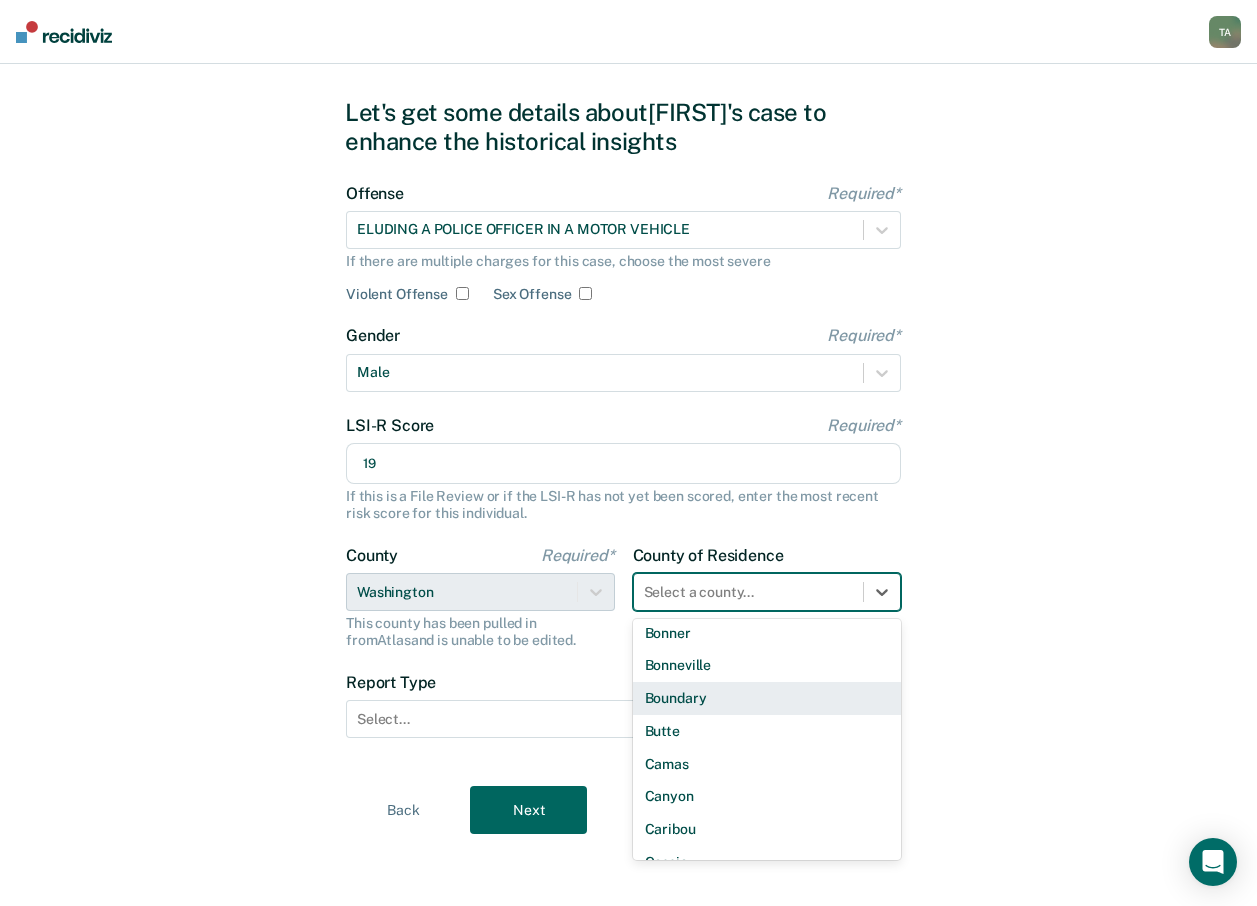 scroll, scrollTop: 300, scrollLeft: 0, axis: vertical 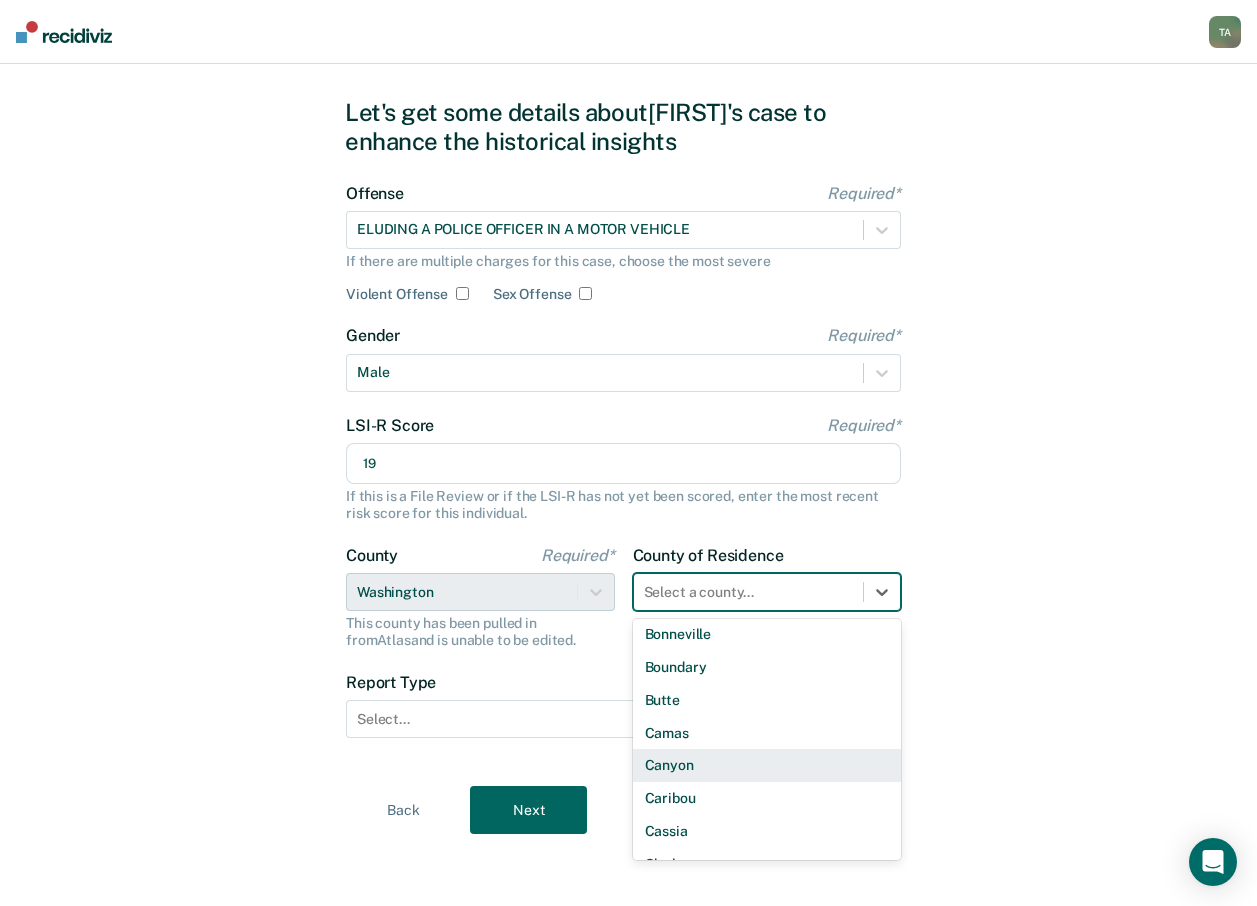 click on "Canyon" at bounding box center [767, 765] 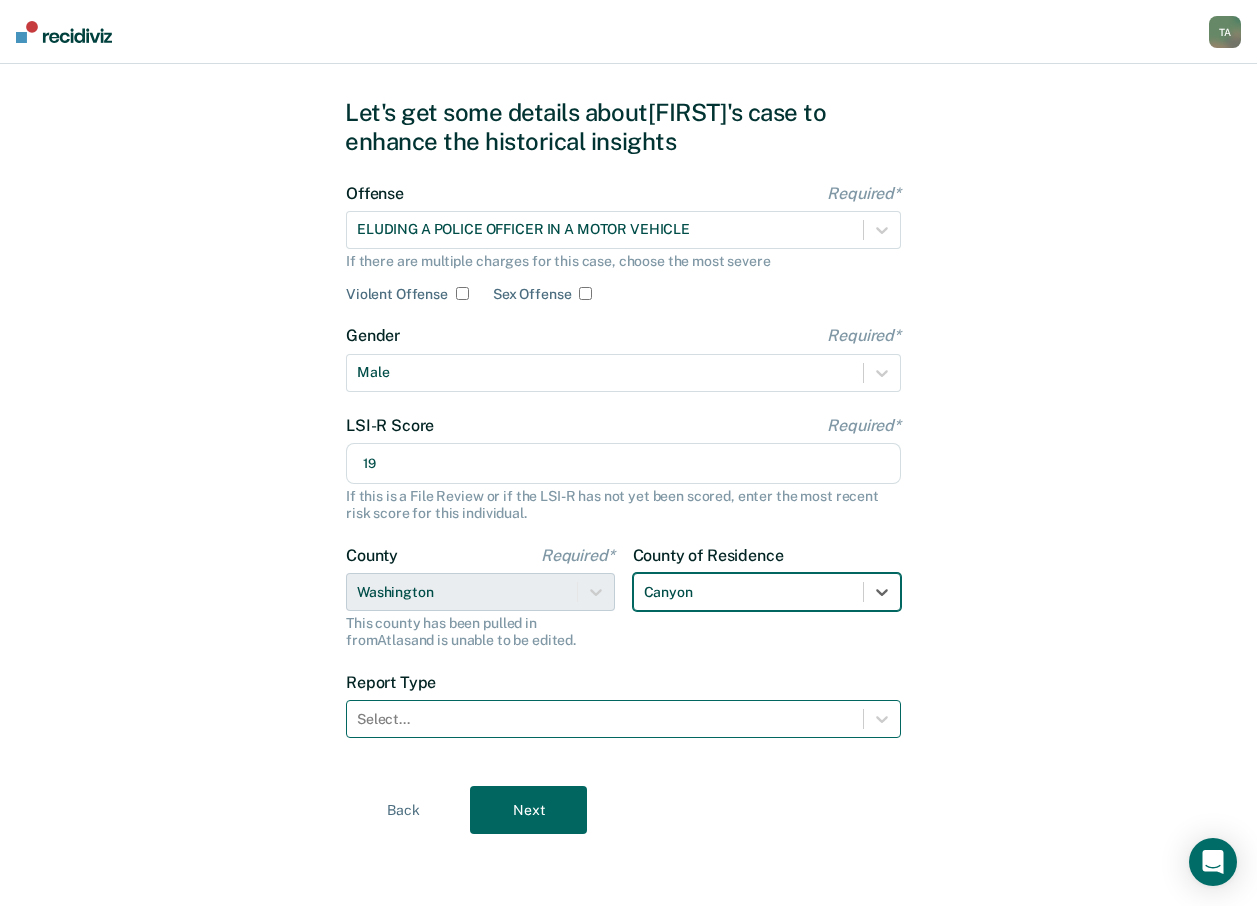 click at bounding box center (605, 719) 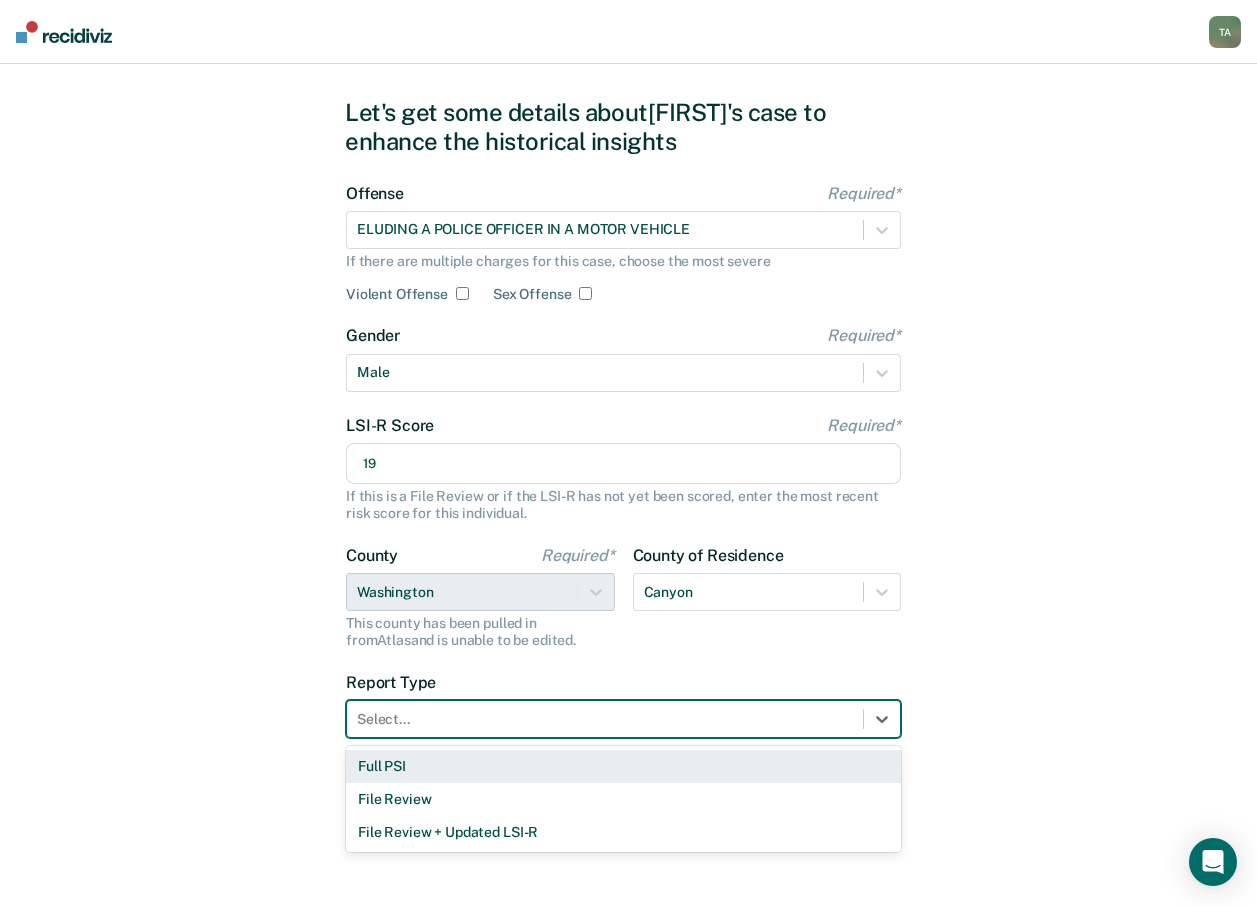 click on "Full PSI" at bounding box center [623, 766] 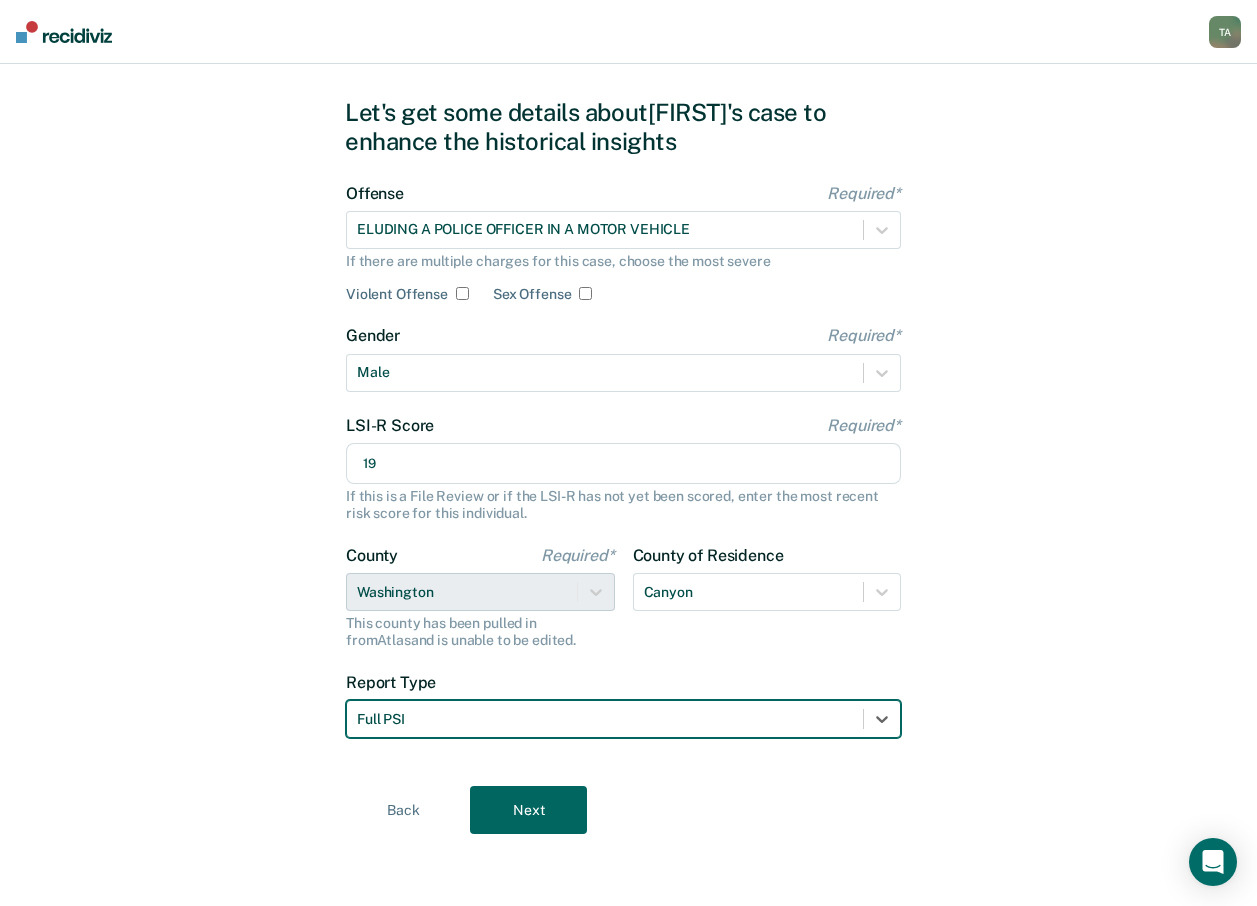 click on "Next" at bounding box center [528, 810] 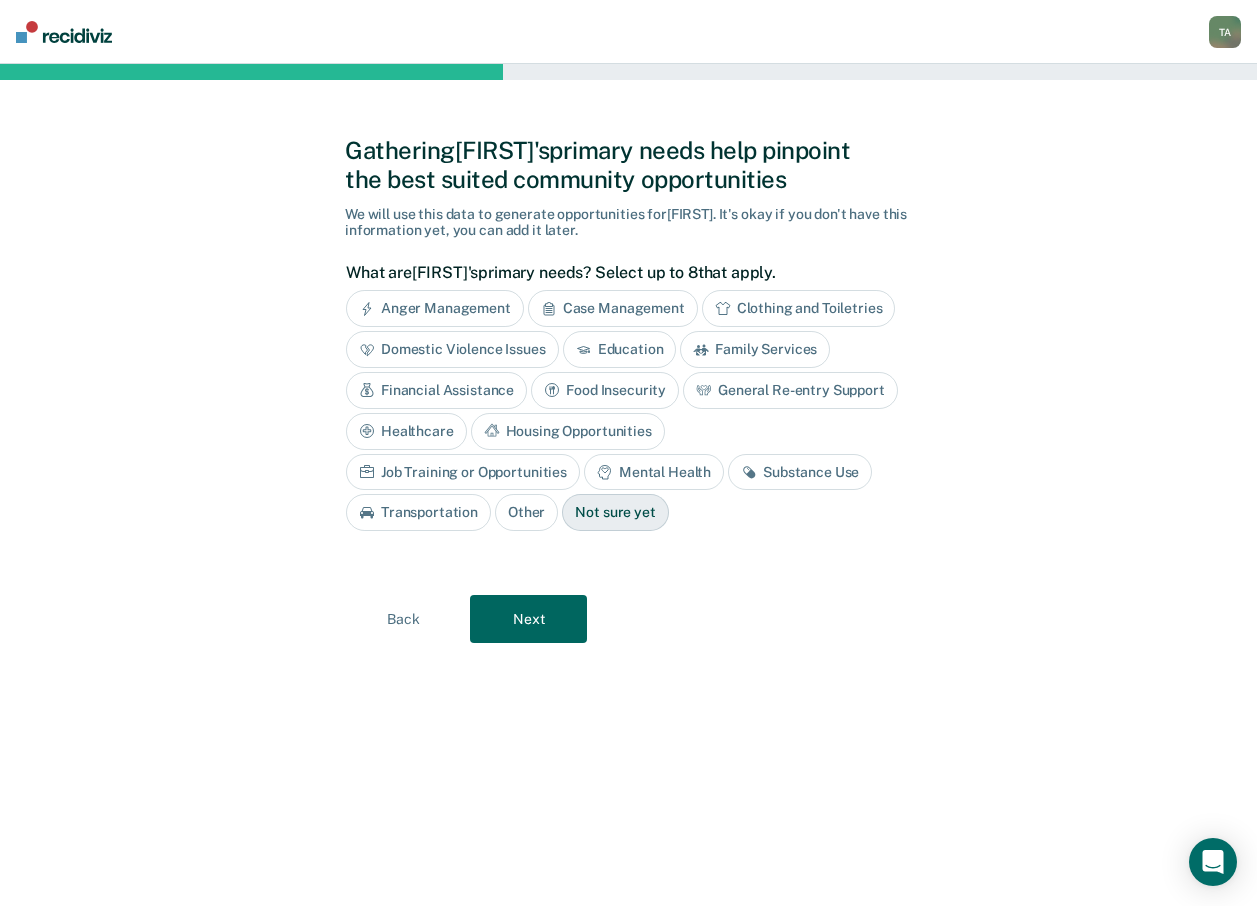 scroll, scrollTop: 0, scrollLeft: 0, axis: both 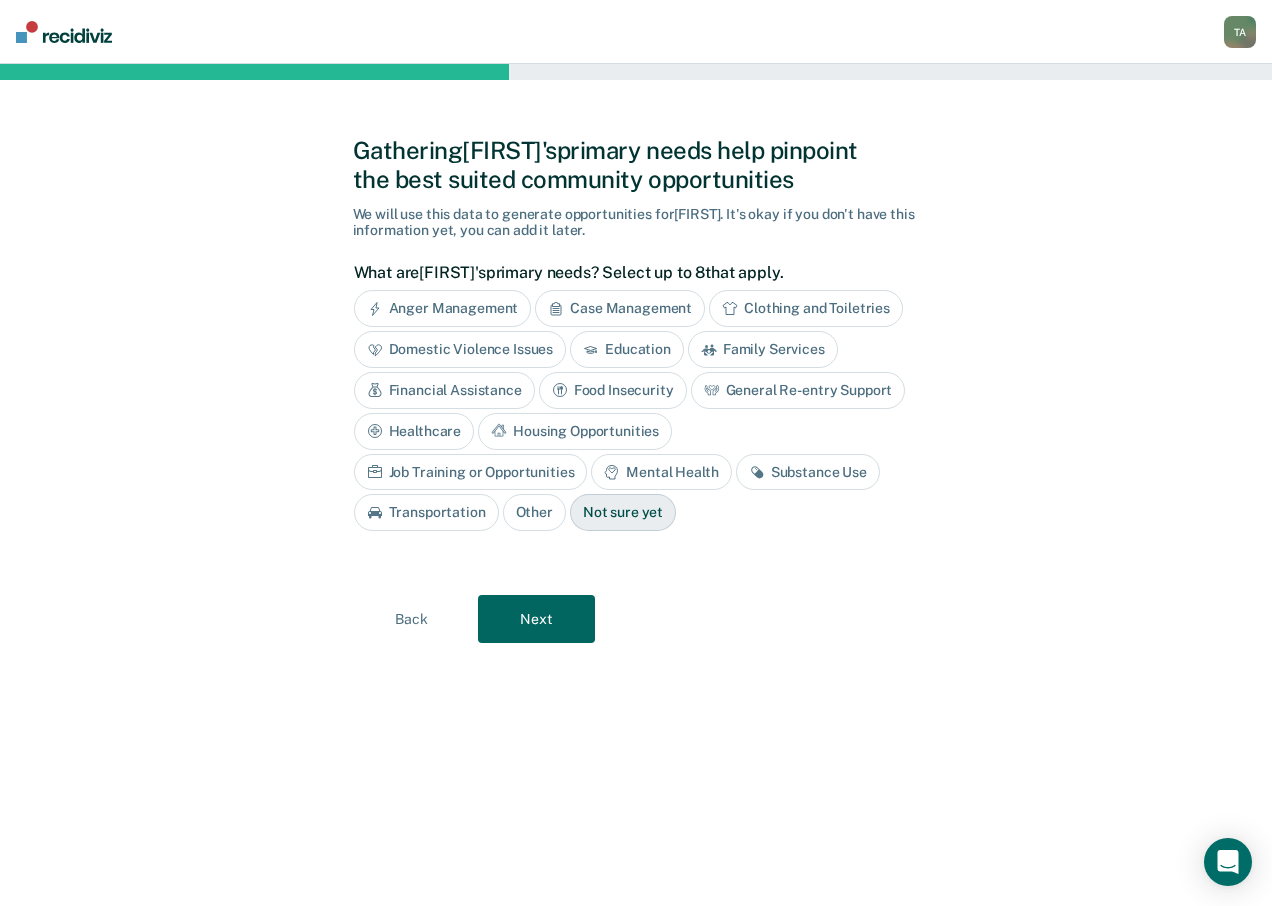 click on "Next" at bounding box center [536, 619] 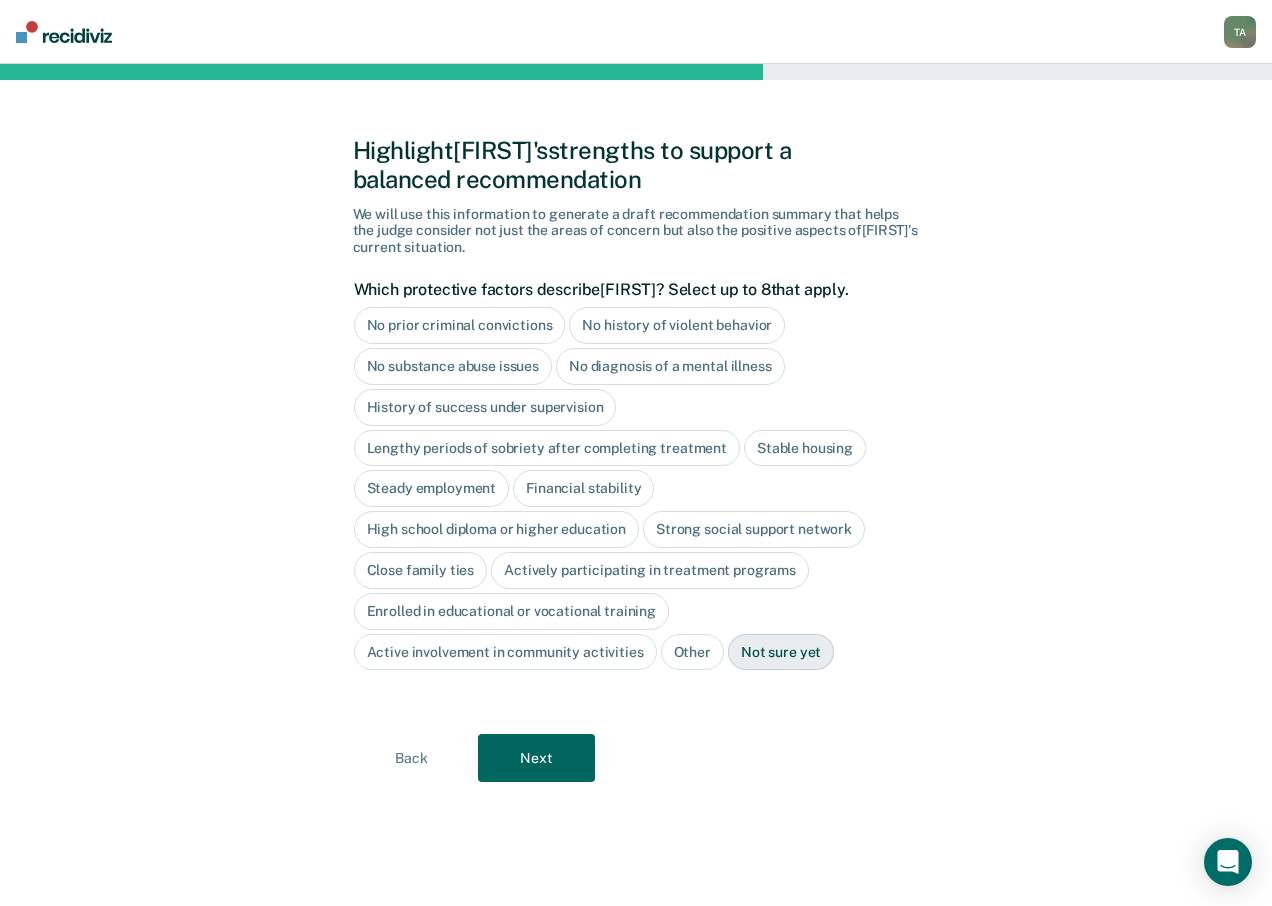 click on "Next" at bounding box center (536, 758) 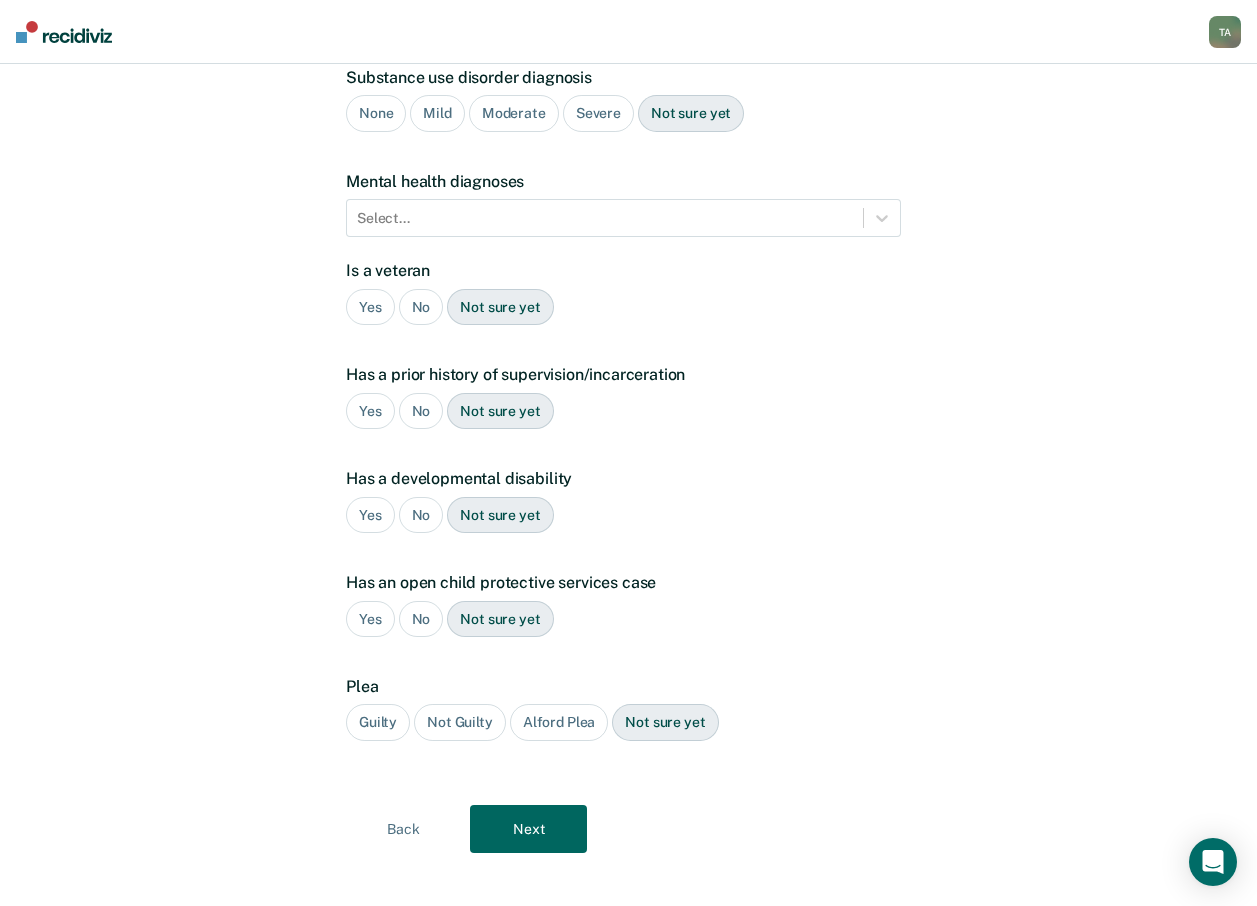 scroll, scrollTop: 214, scrollLeft: 0, axis: vertical 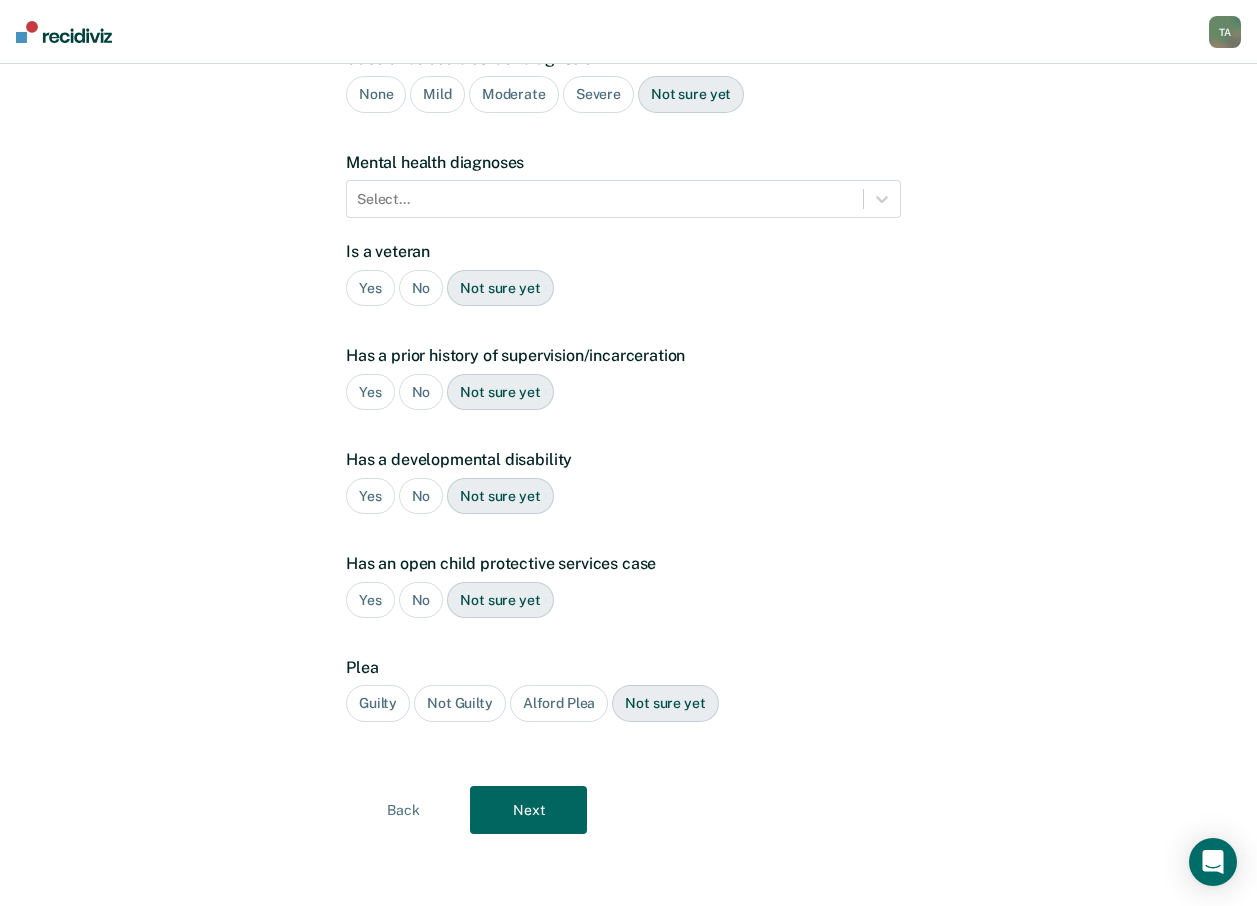 click on "No" at bounding box center (421, 288) 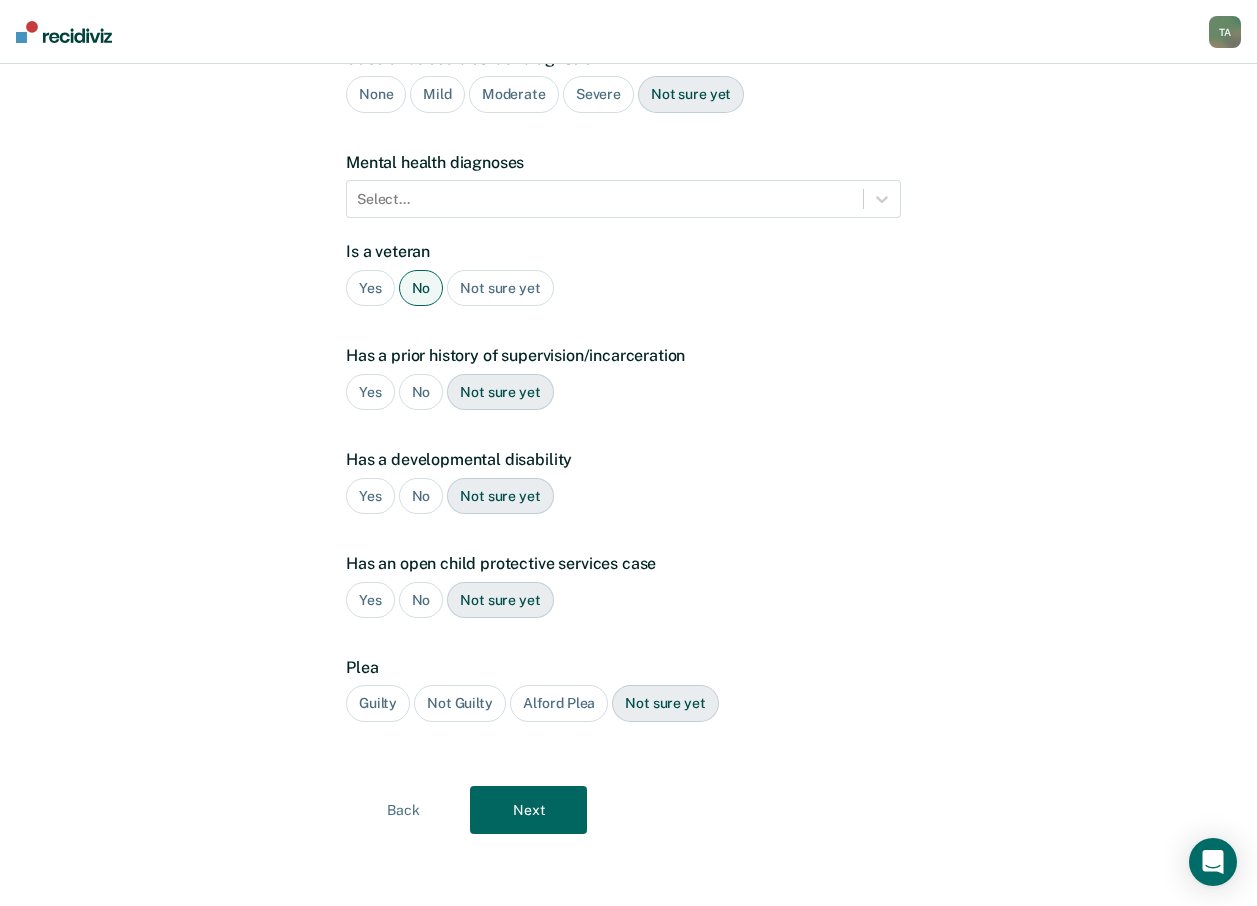 click on "Yes" at bounding box center (370, 392) 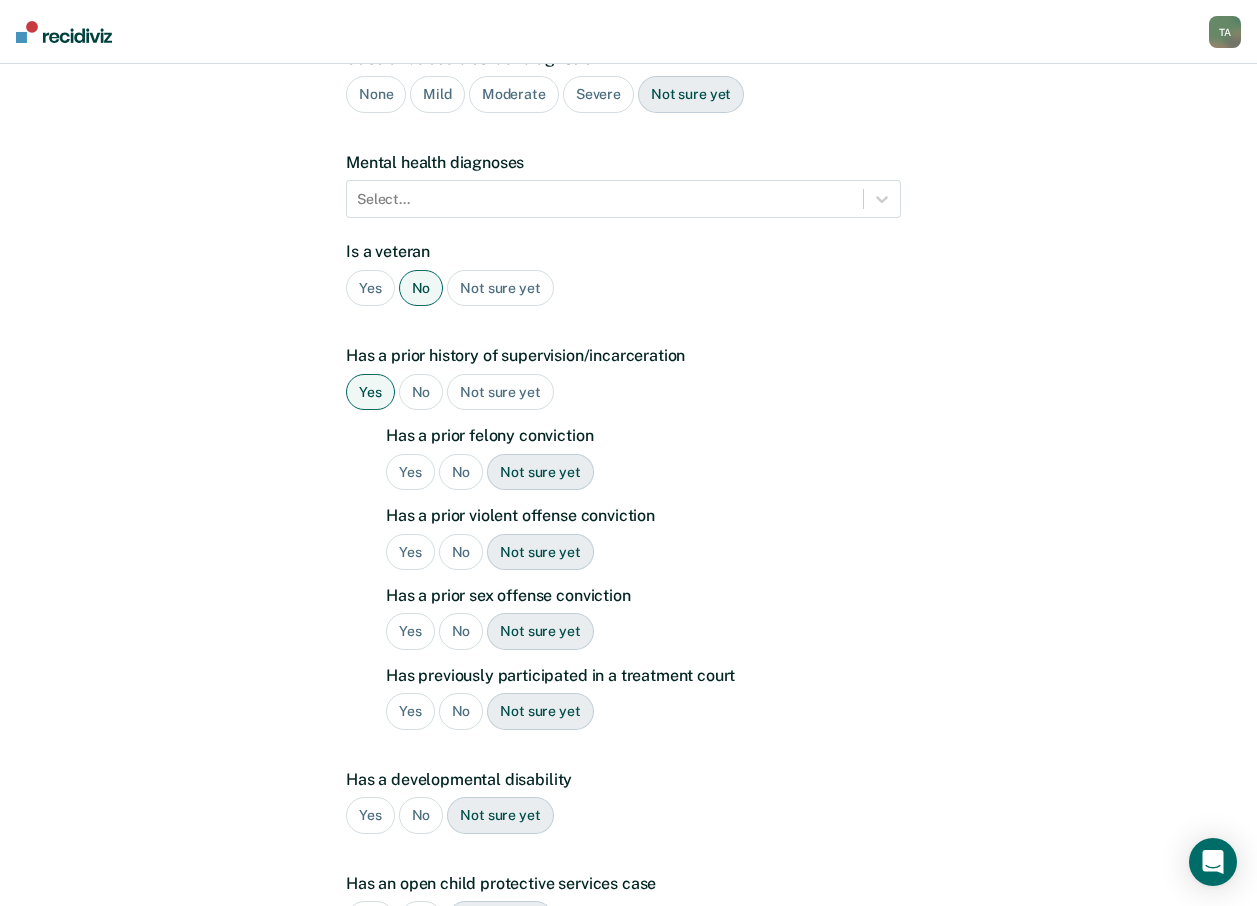 click on "No" at bounding box center [461, 472] 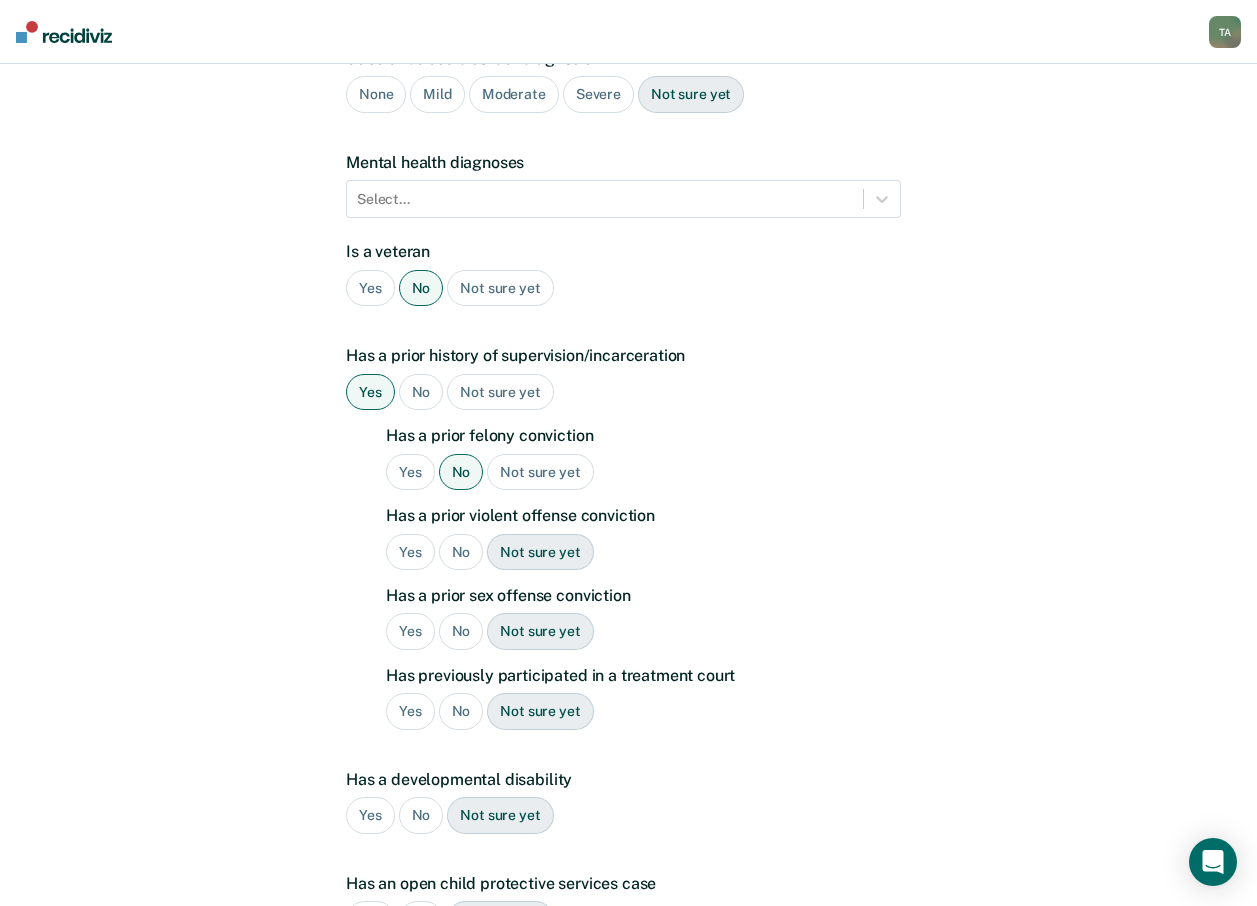 click on "No" at bounding box center [461, 552] 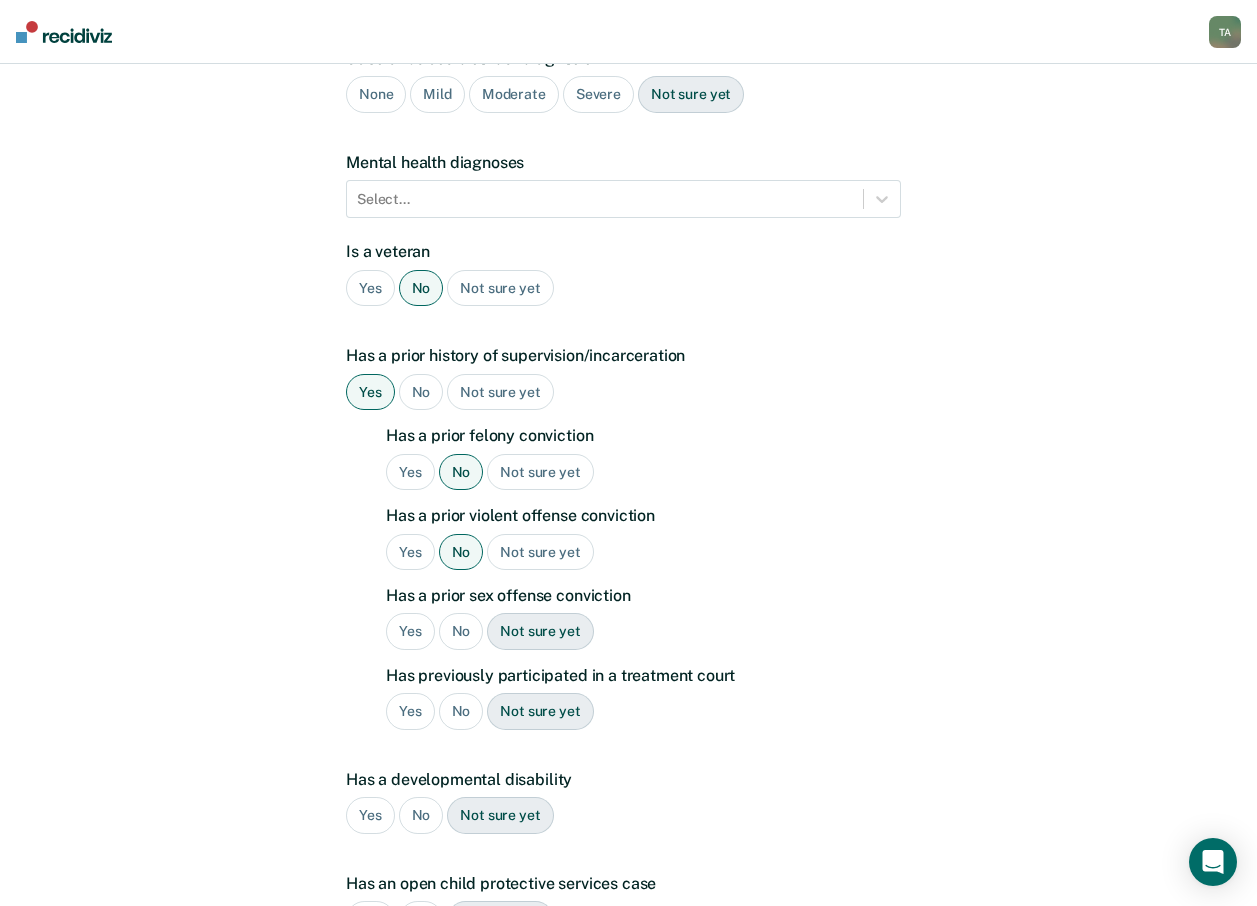 click on "No" at bounding box center (461, 631) 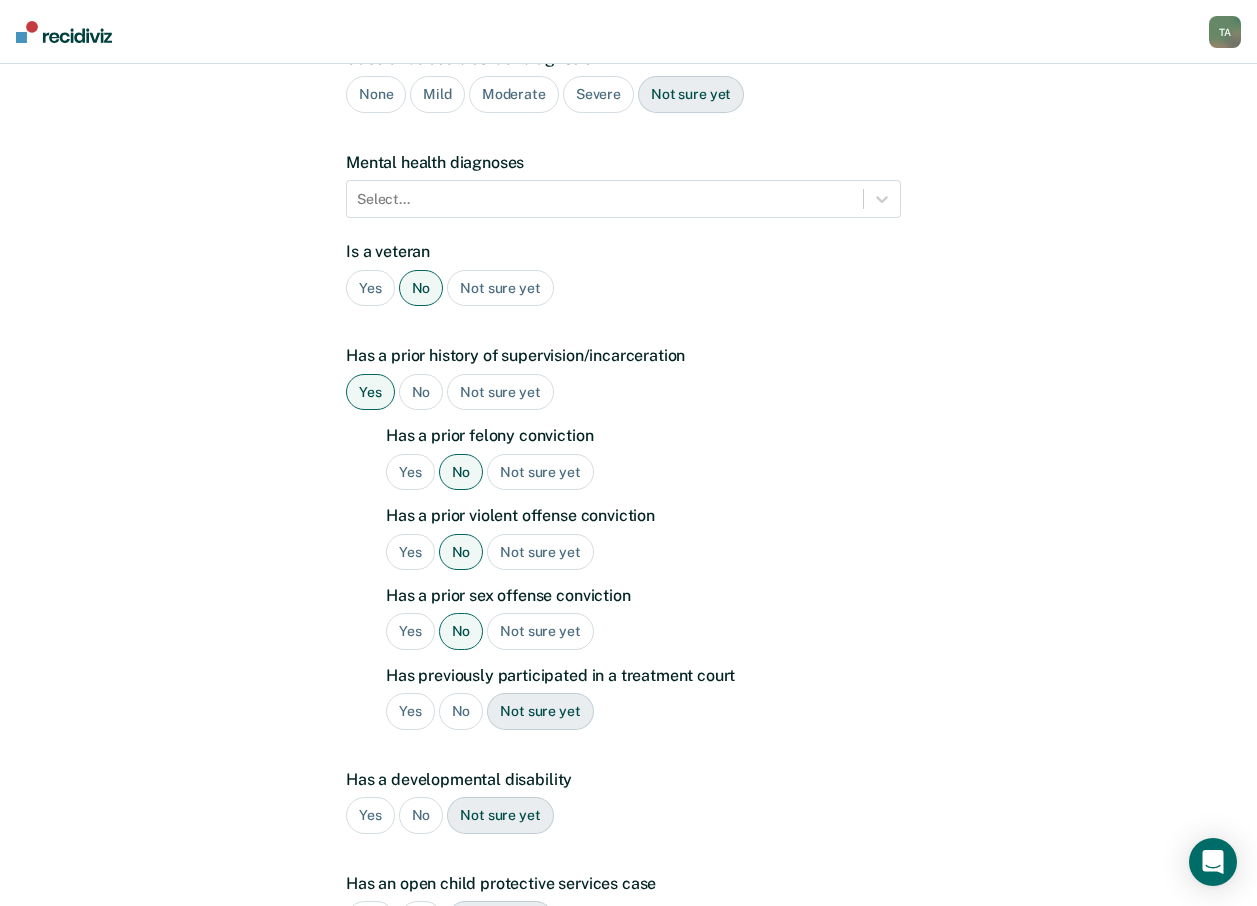 click on "No" at bounding box center [461, 711] 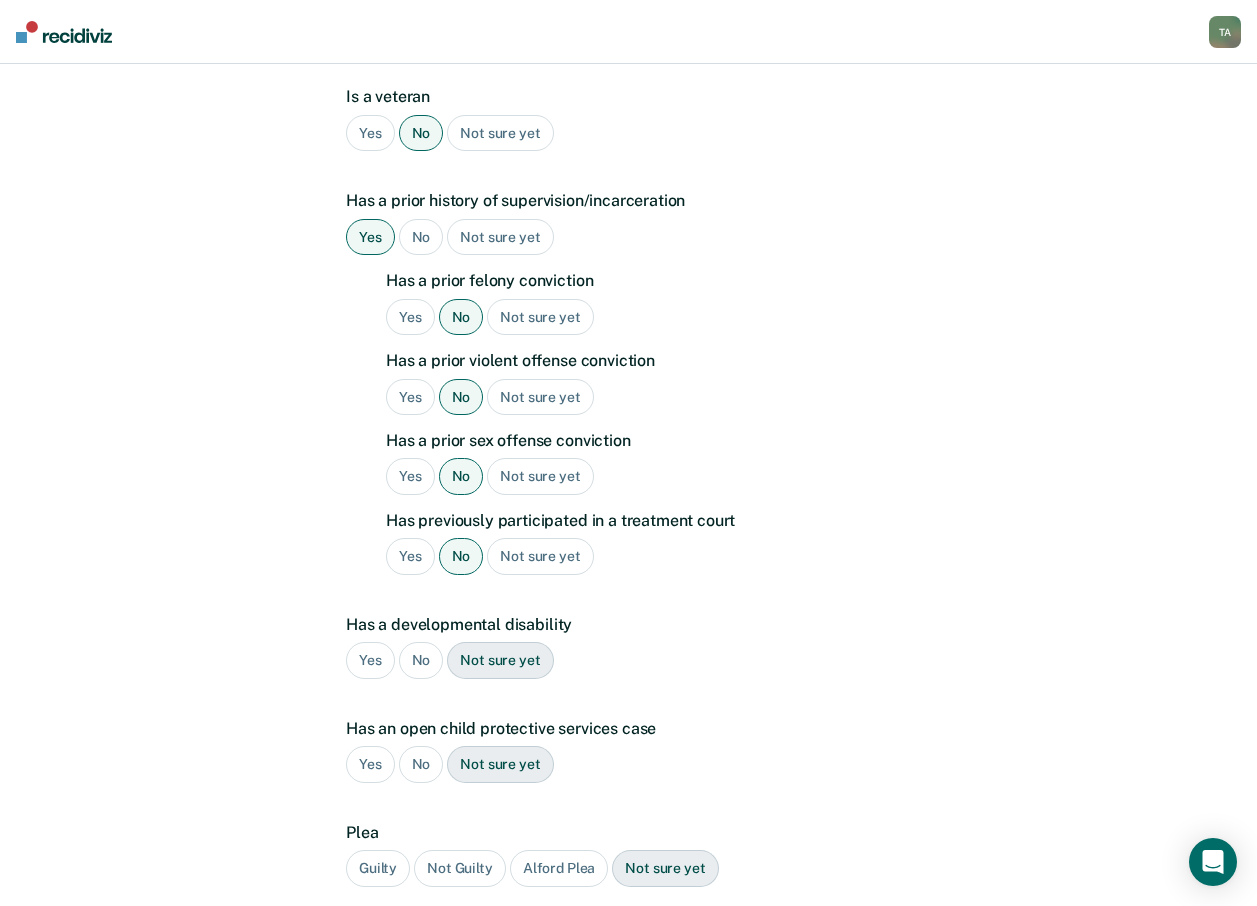 scroll, scrollTop: 414, scrollLeft: 0, axis: vertical 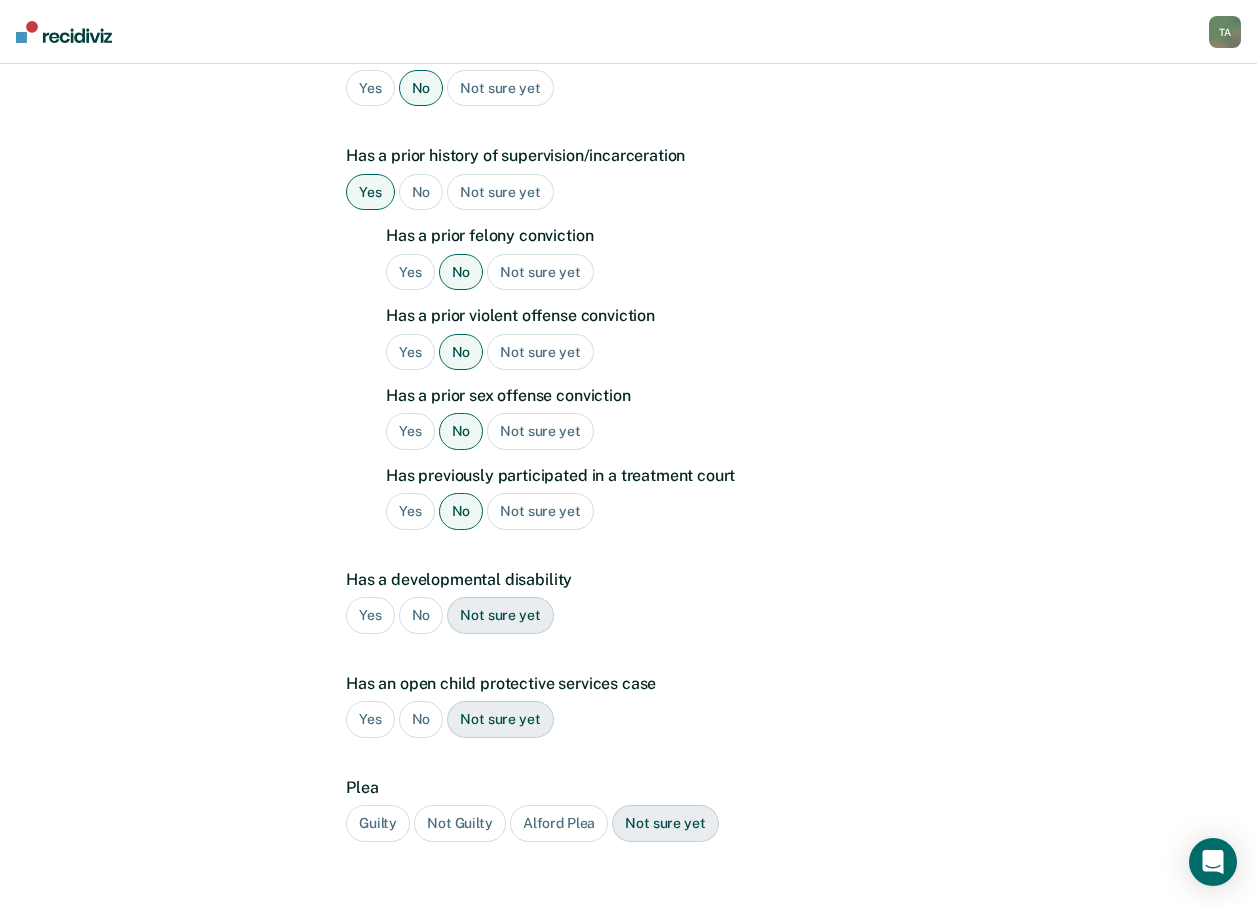 click on "No" at bounding box center [421, 615] 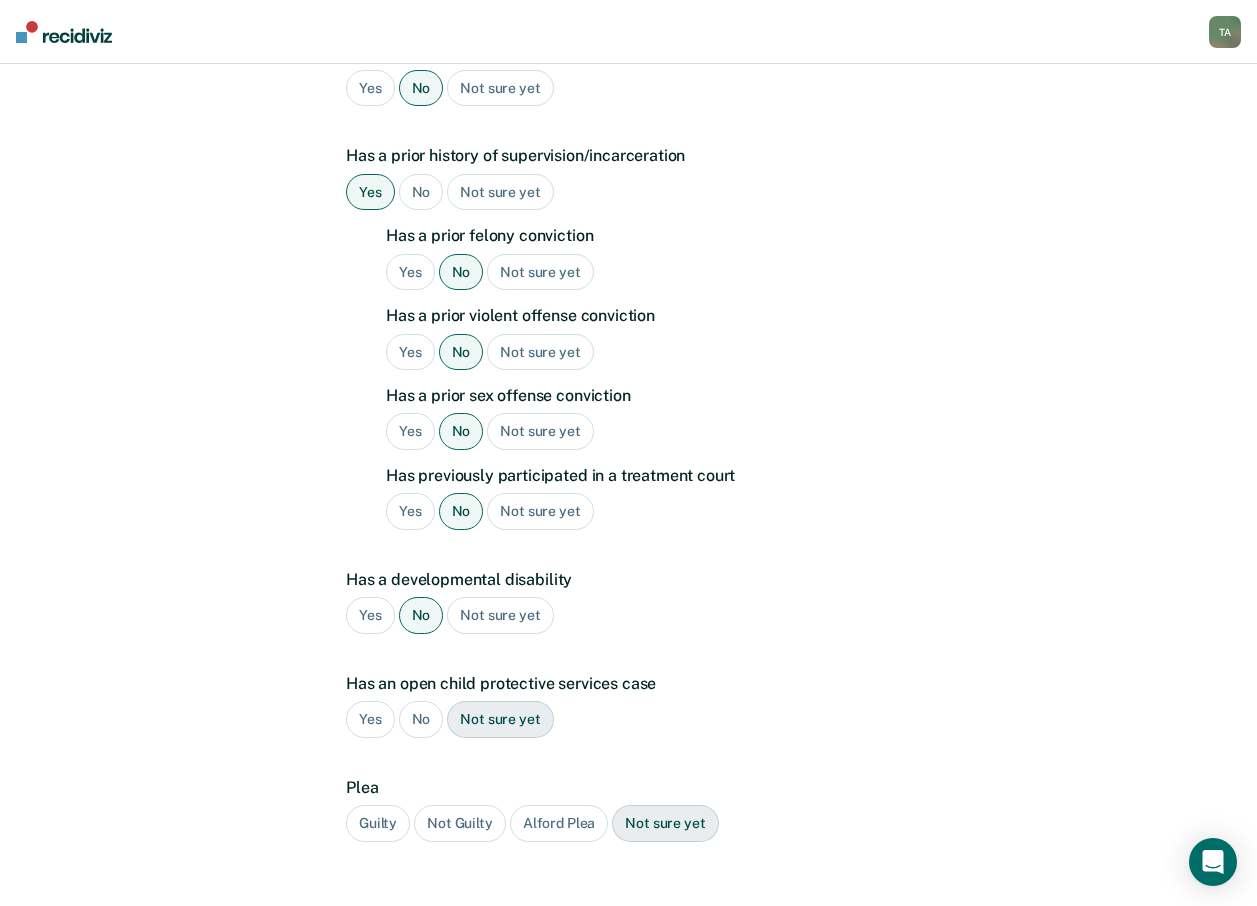 click on "No" at bounding box center (421, 719) 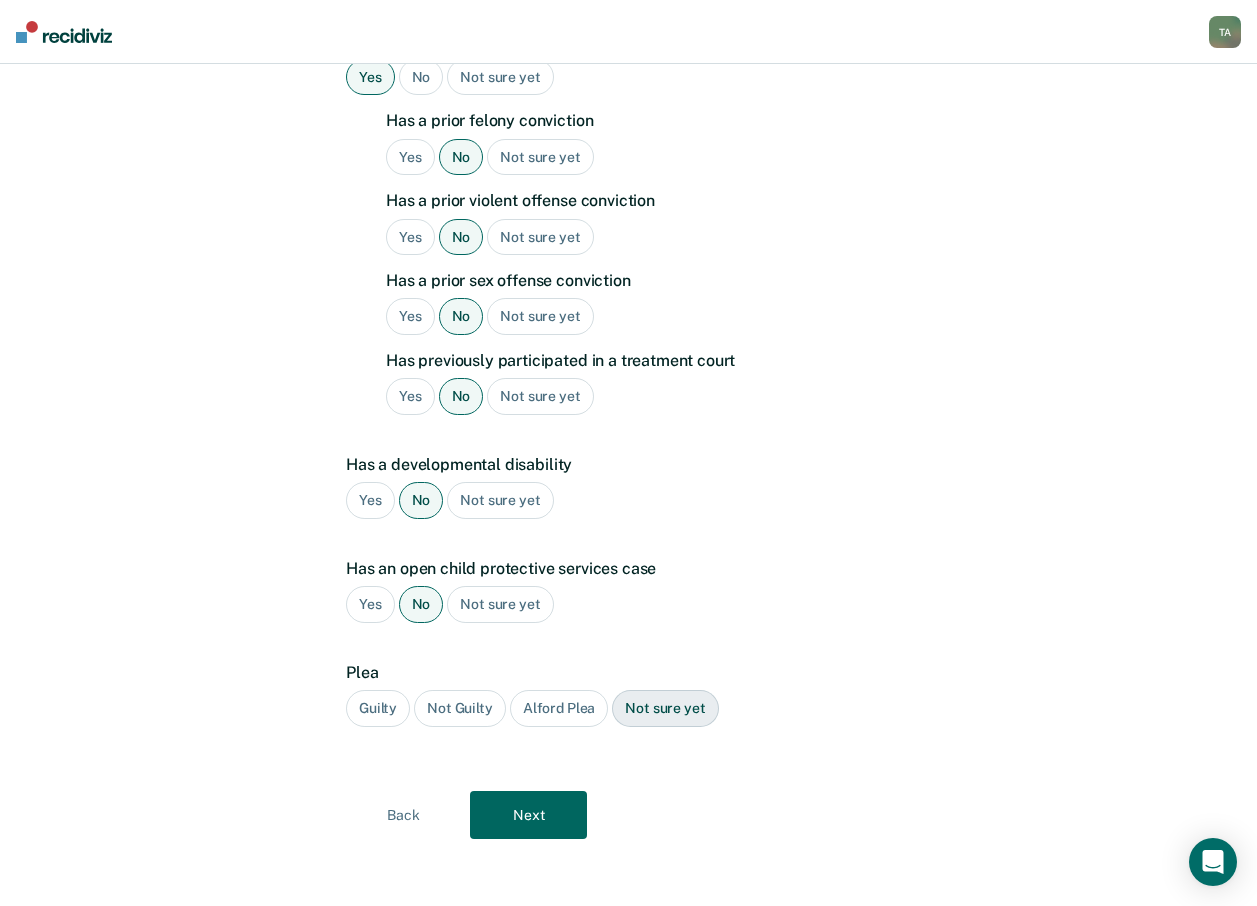 scroll, scrollTop: 534, scrollLeft: 0, axis: vertical 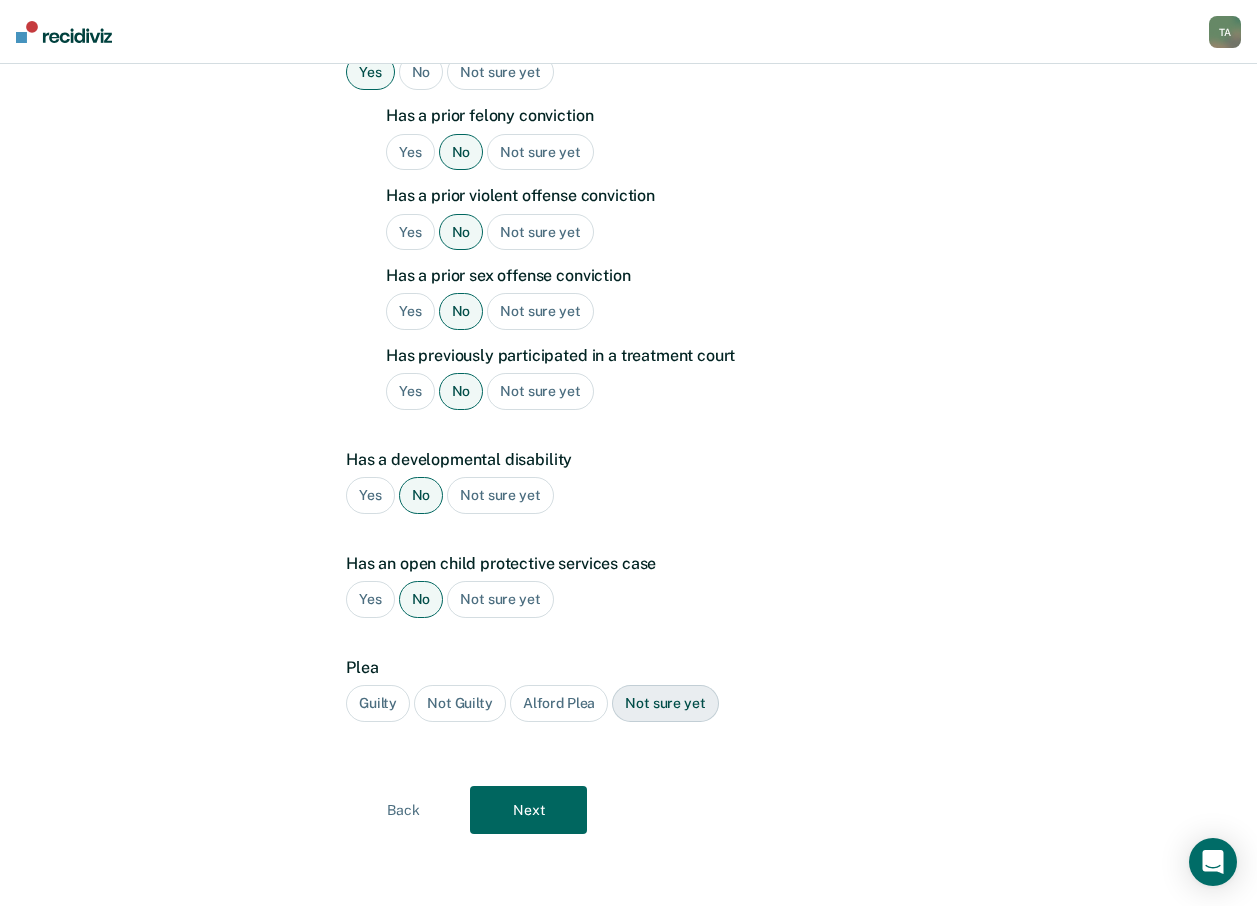 click on "Not Guilty" at bounding box center [460, 703] 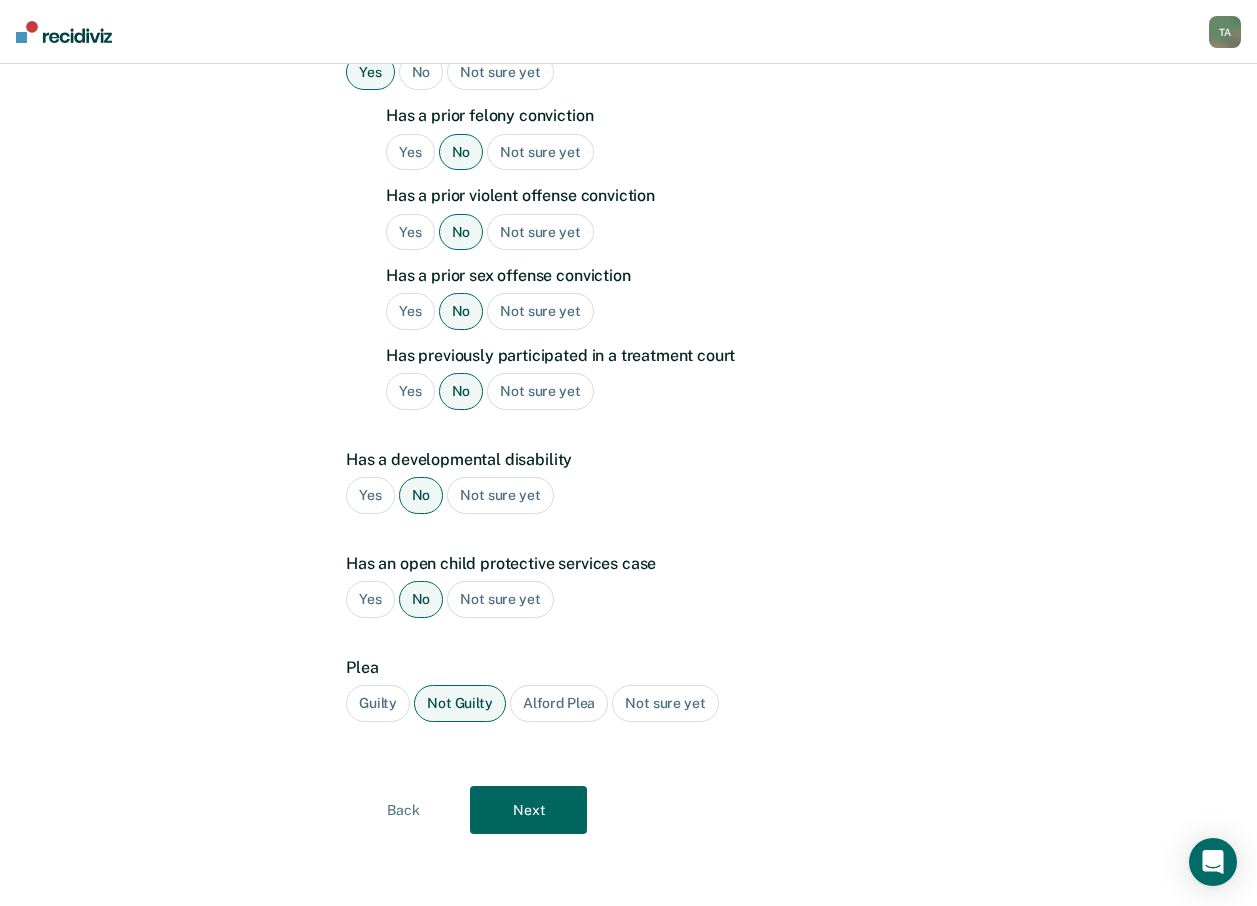 click on "Next" at bounding box center (528, 810) 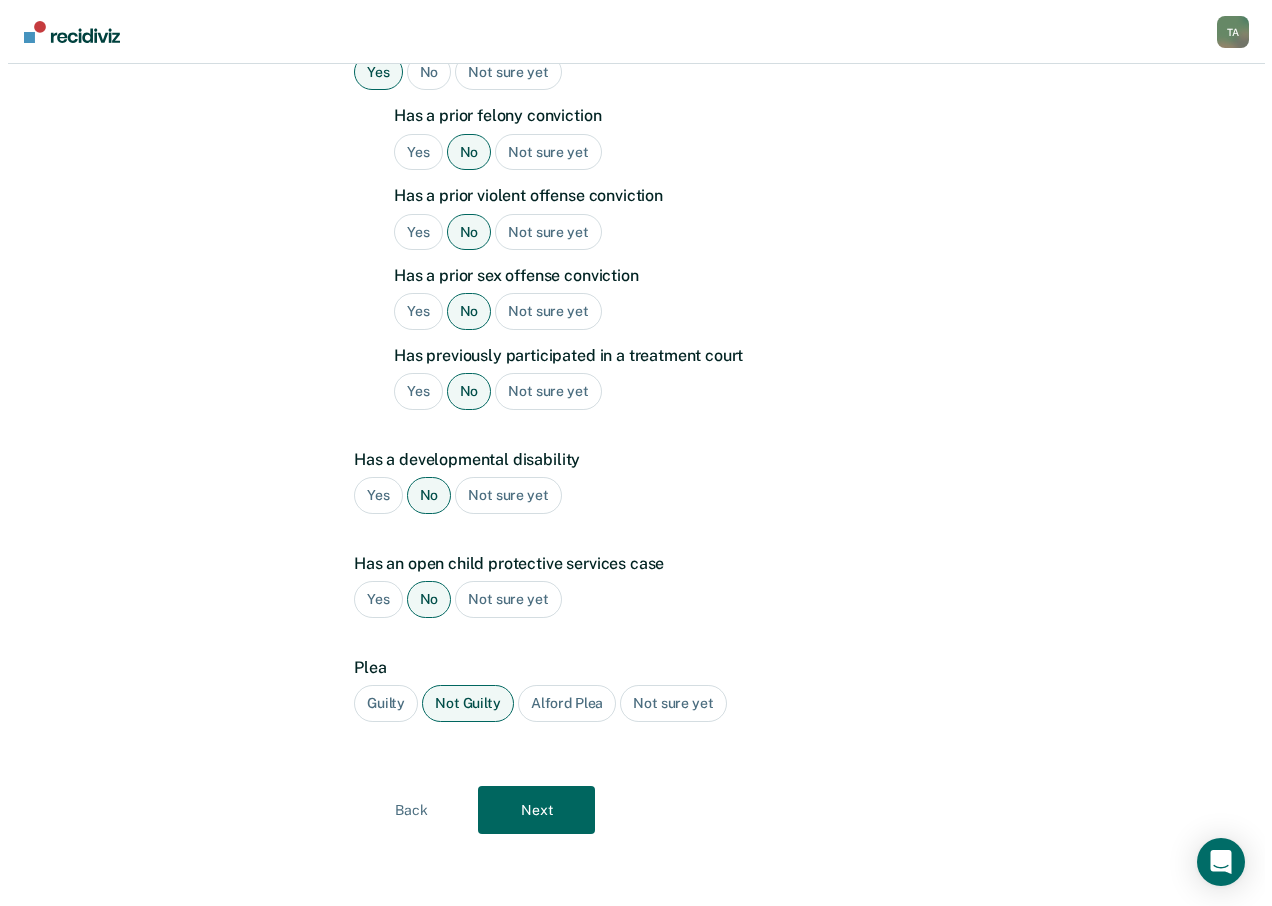 scroll, scrollTop: 0, scrollLeft: 0, axis: both 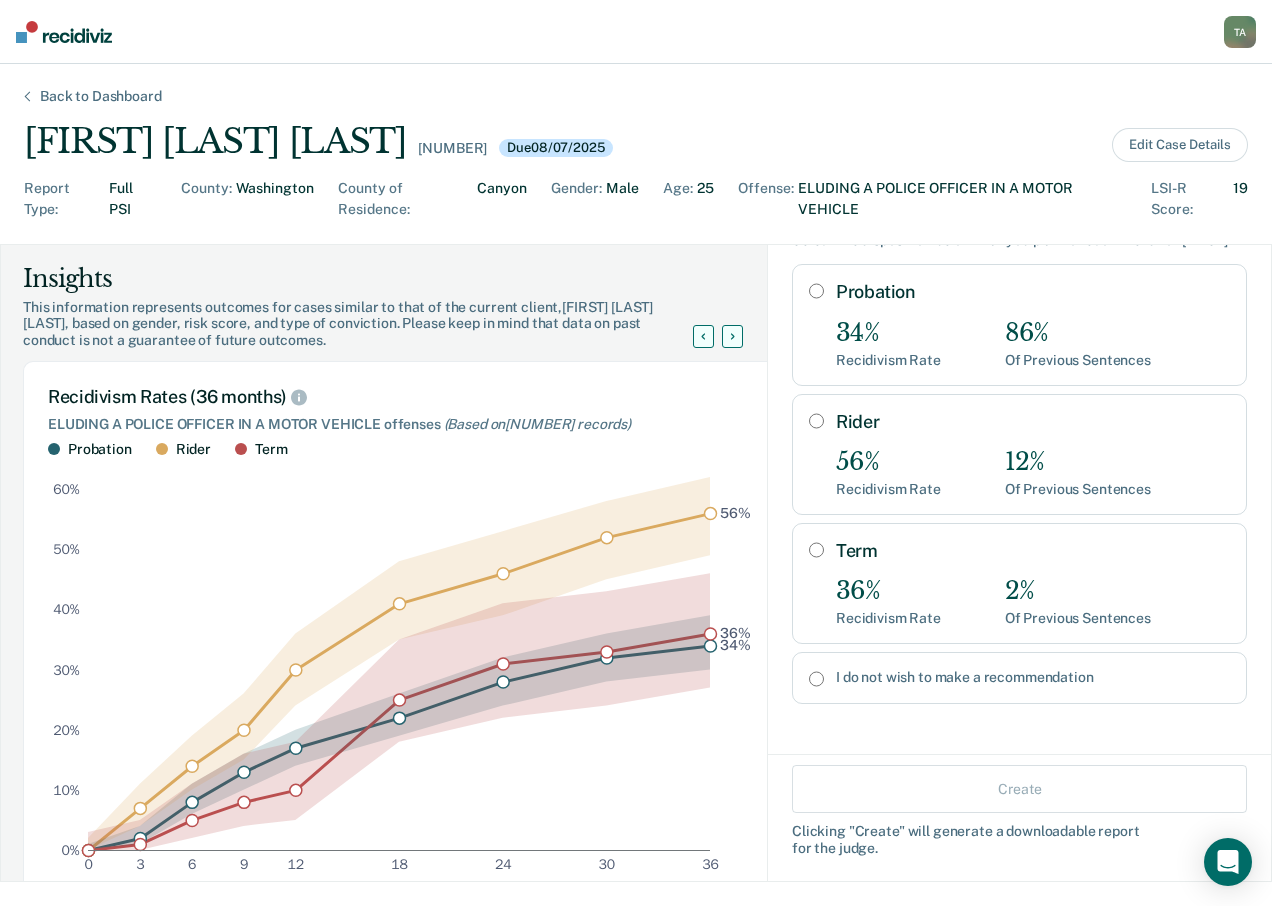 click on "I do not wish to make a recommendation" at bounding box center (1033, 677) 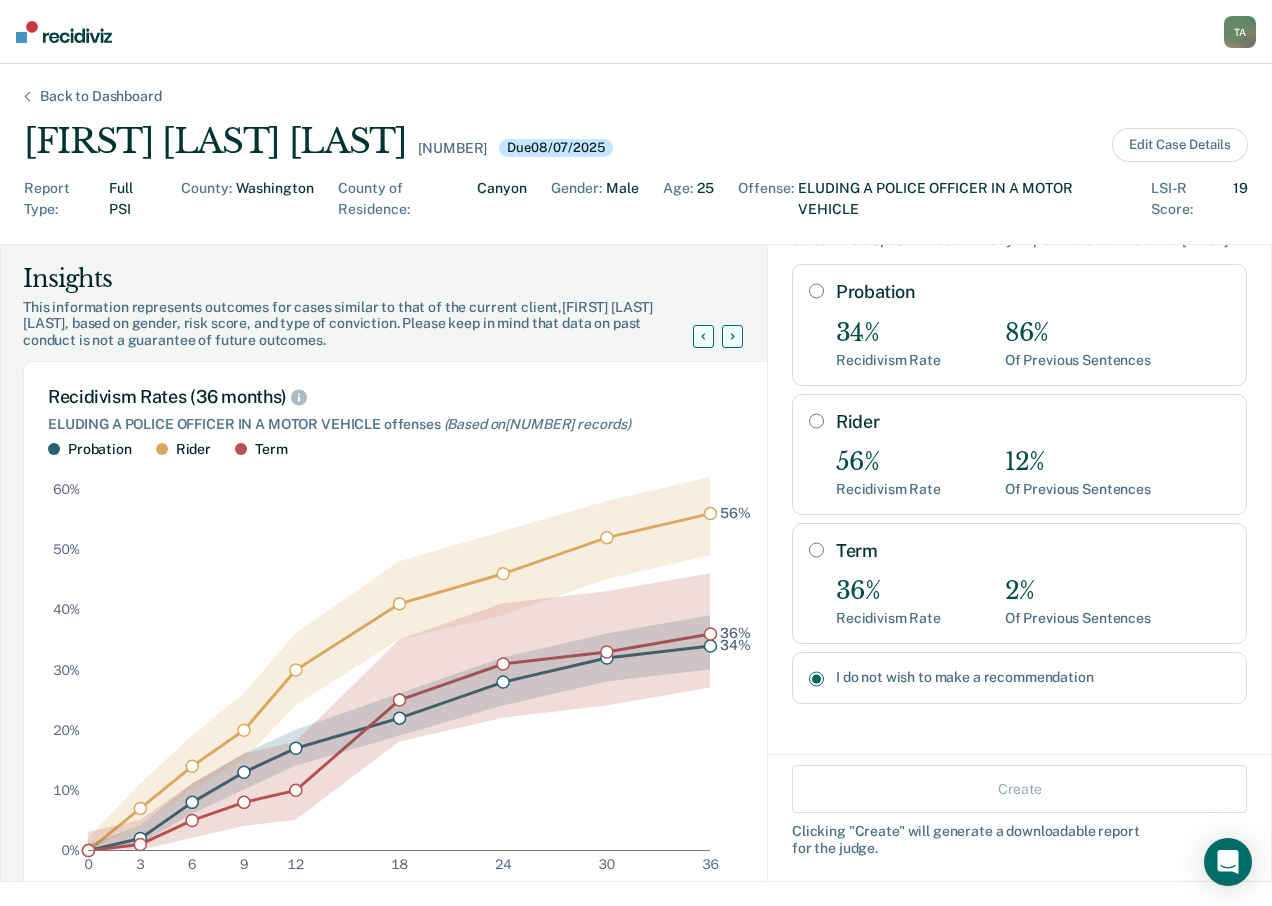 click on "I do not wish to make a recommendation" at bounding box center (816, 679) 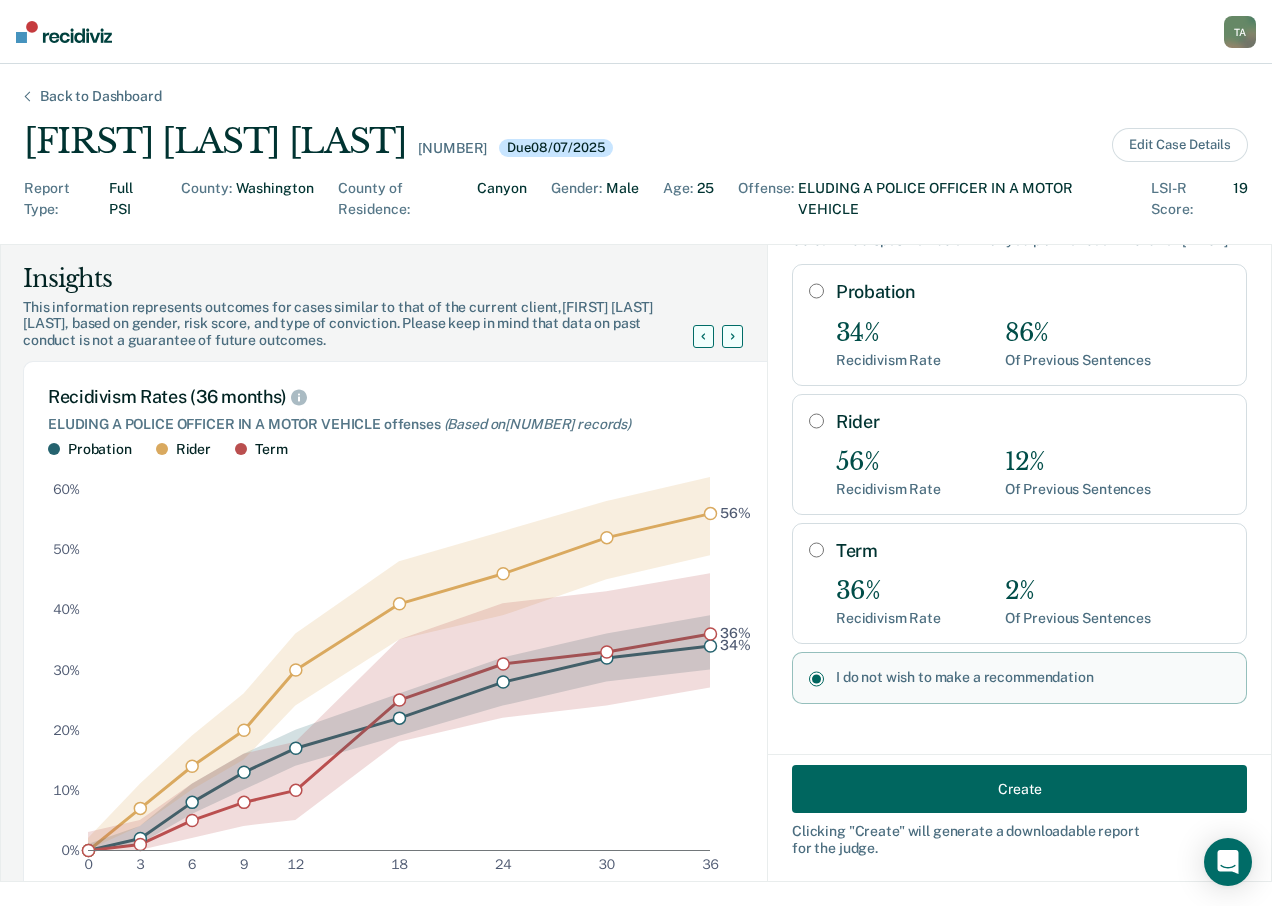 click on "Create" at bounding box center (1019, 789) 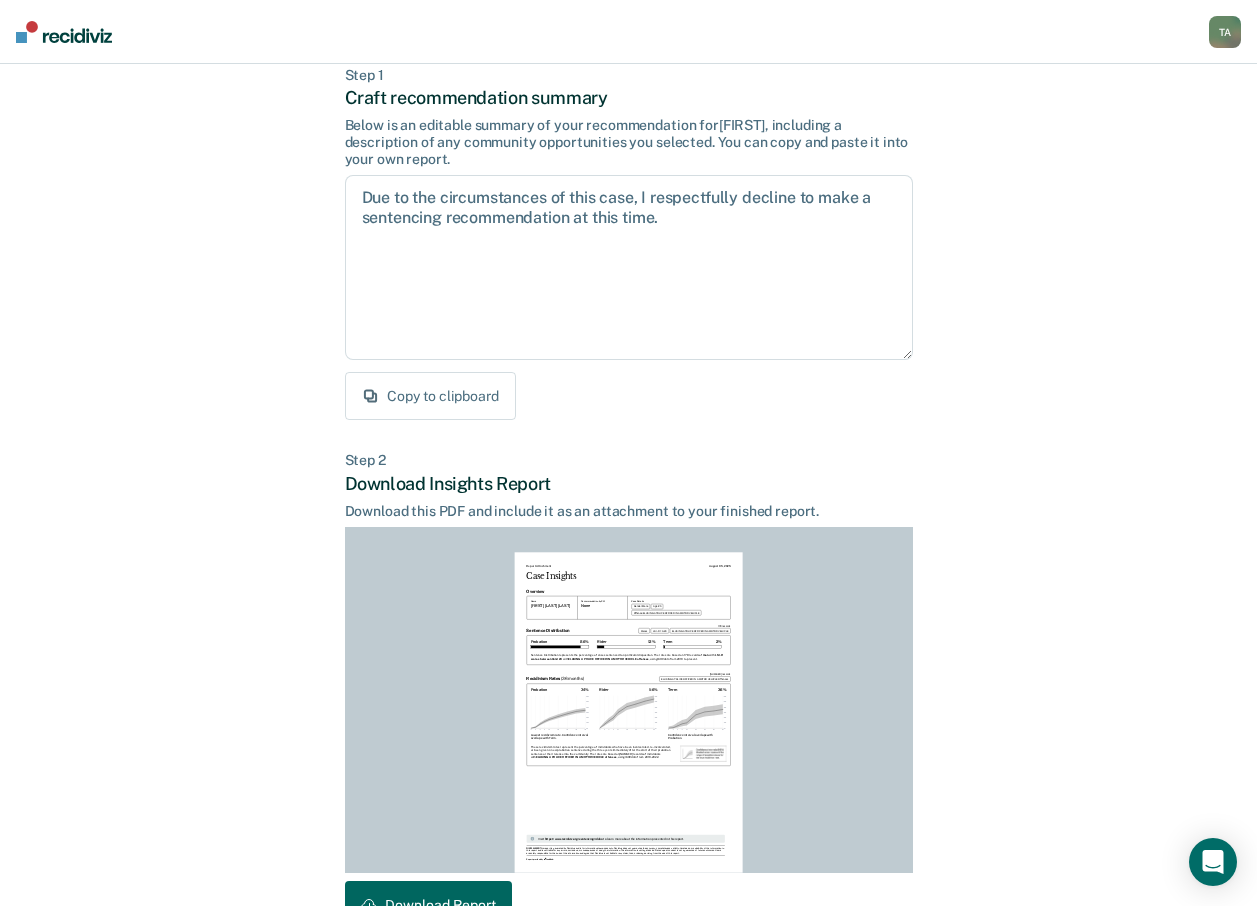 scroll, scrollTop: 234, scrollLeft: 0, axis: vertical 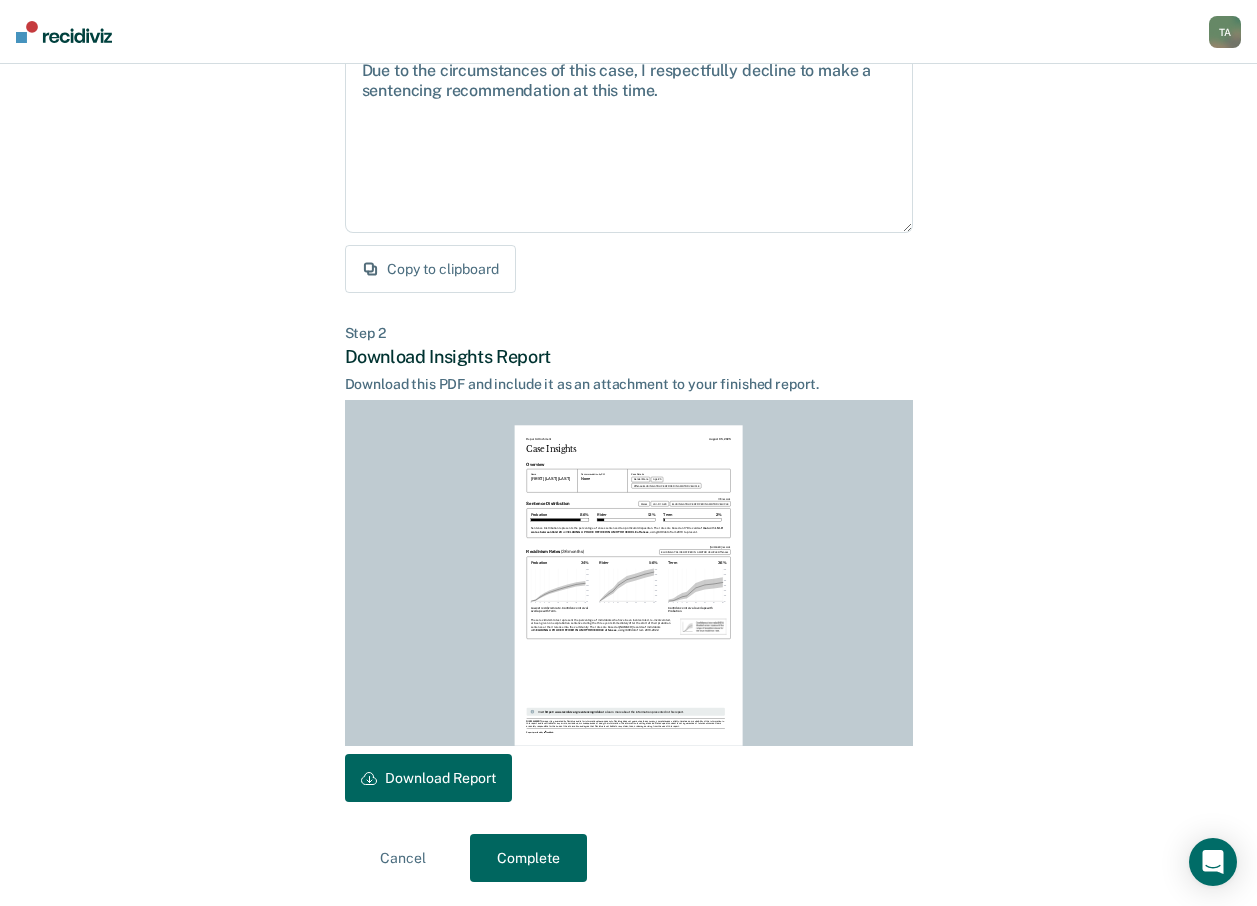 click on "Download Report" at bounding box center (428, 778) 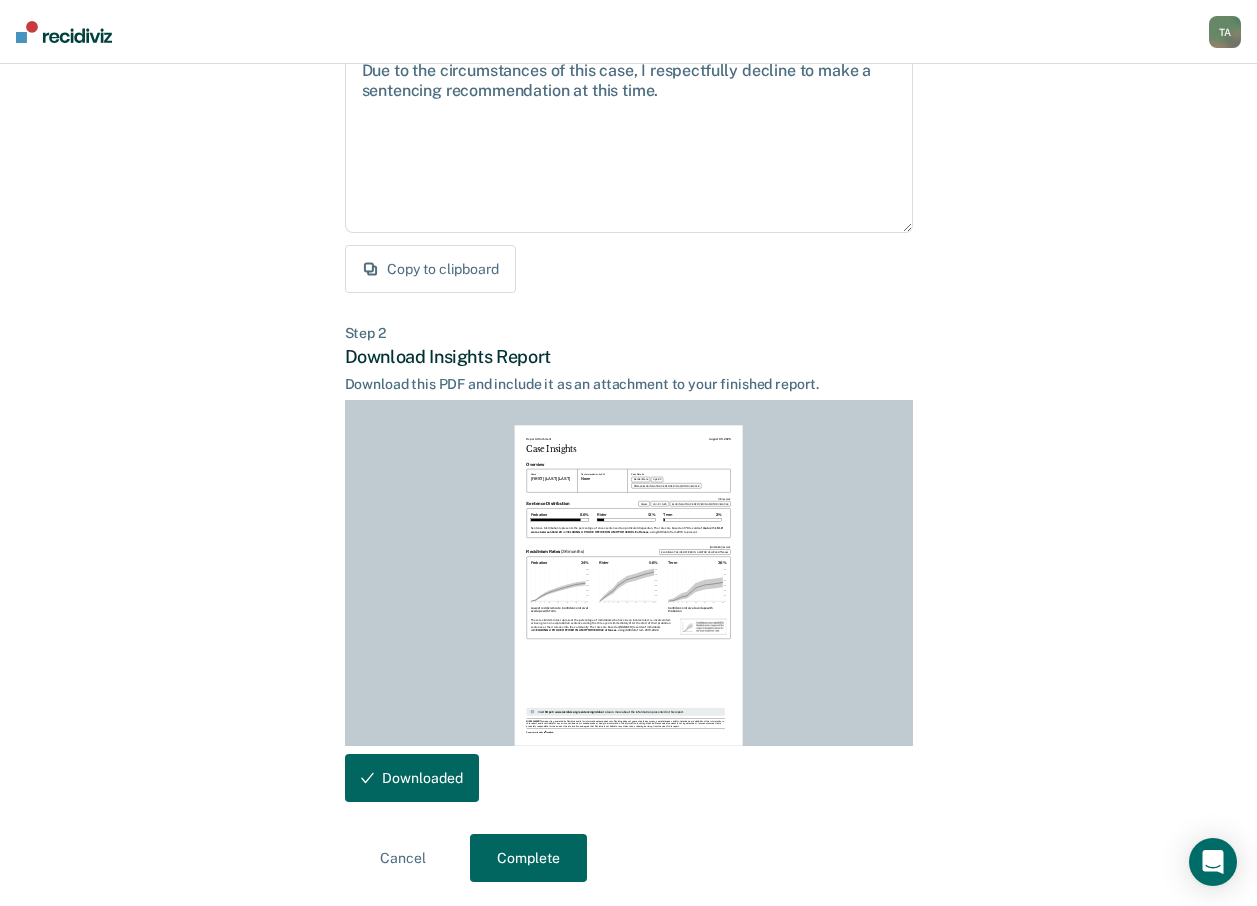scroll, scrollTop: 0, scrollLeft: 0, axis: both 